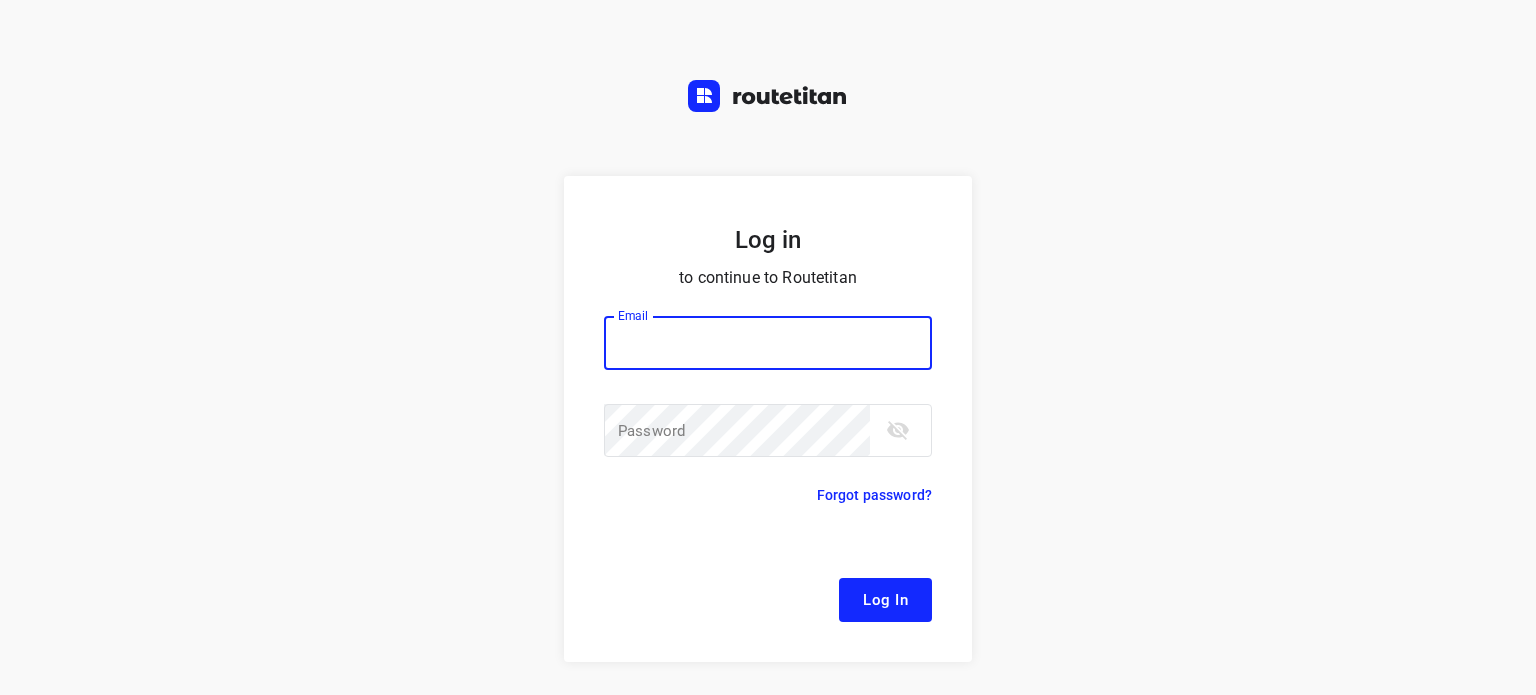 scroll, scrollTop: 0, scrollLeft: 0, axis: both 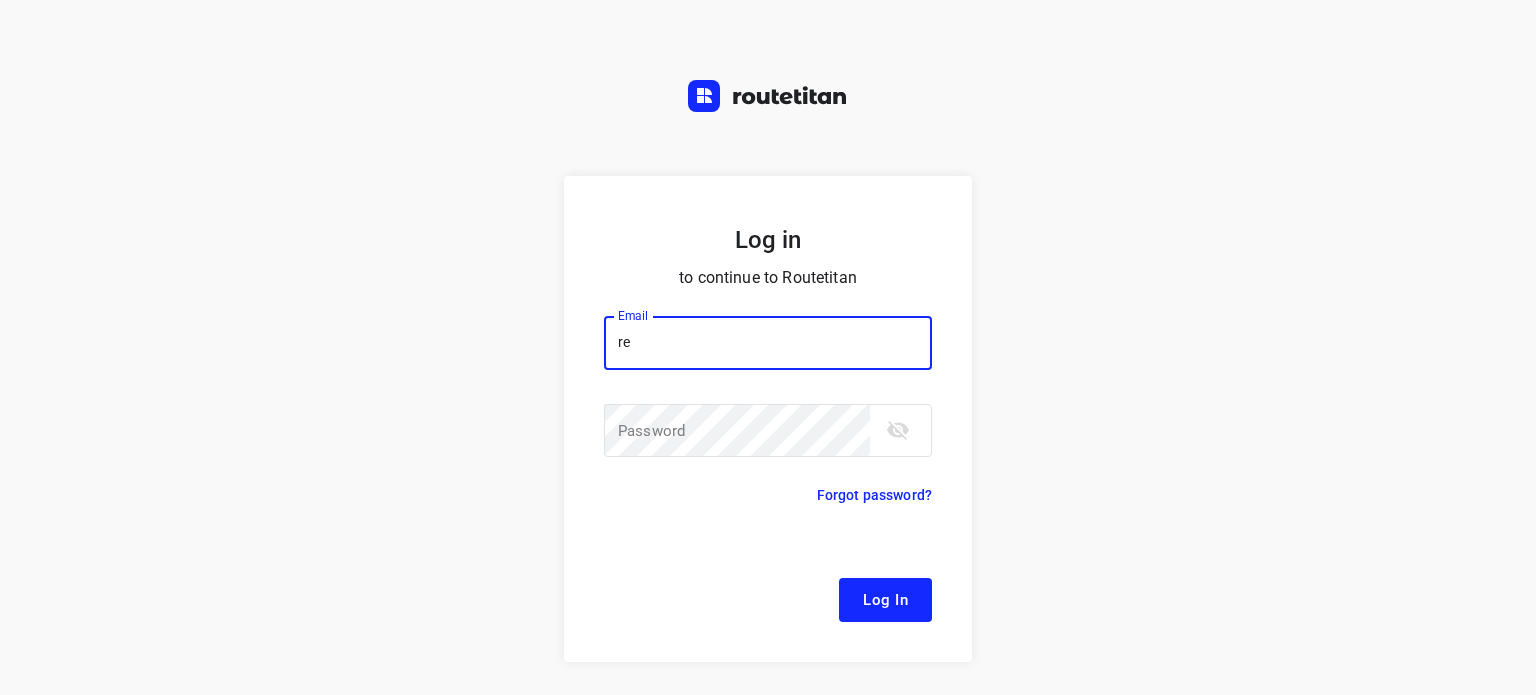 type on "[EMAIL]" 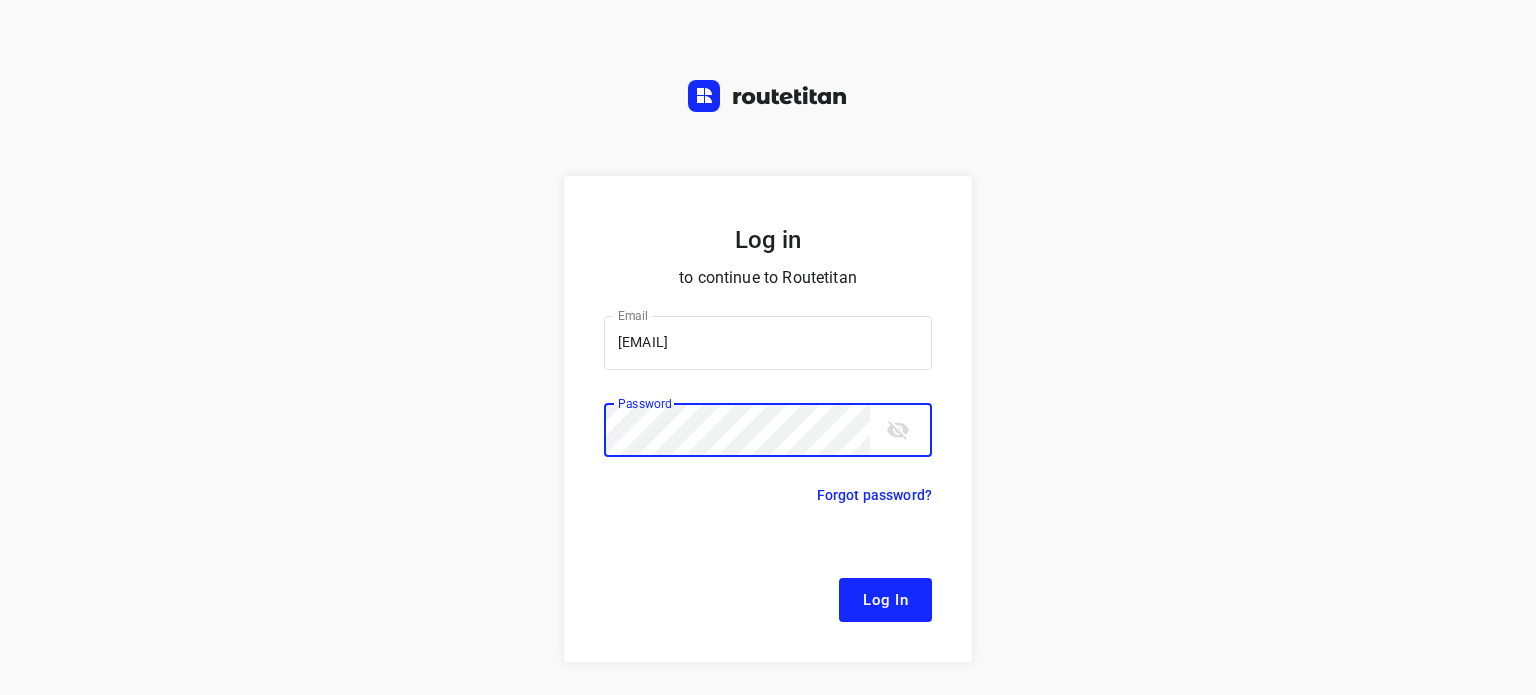 click on "Log In" at bounding box center [885, 600] 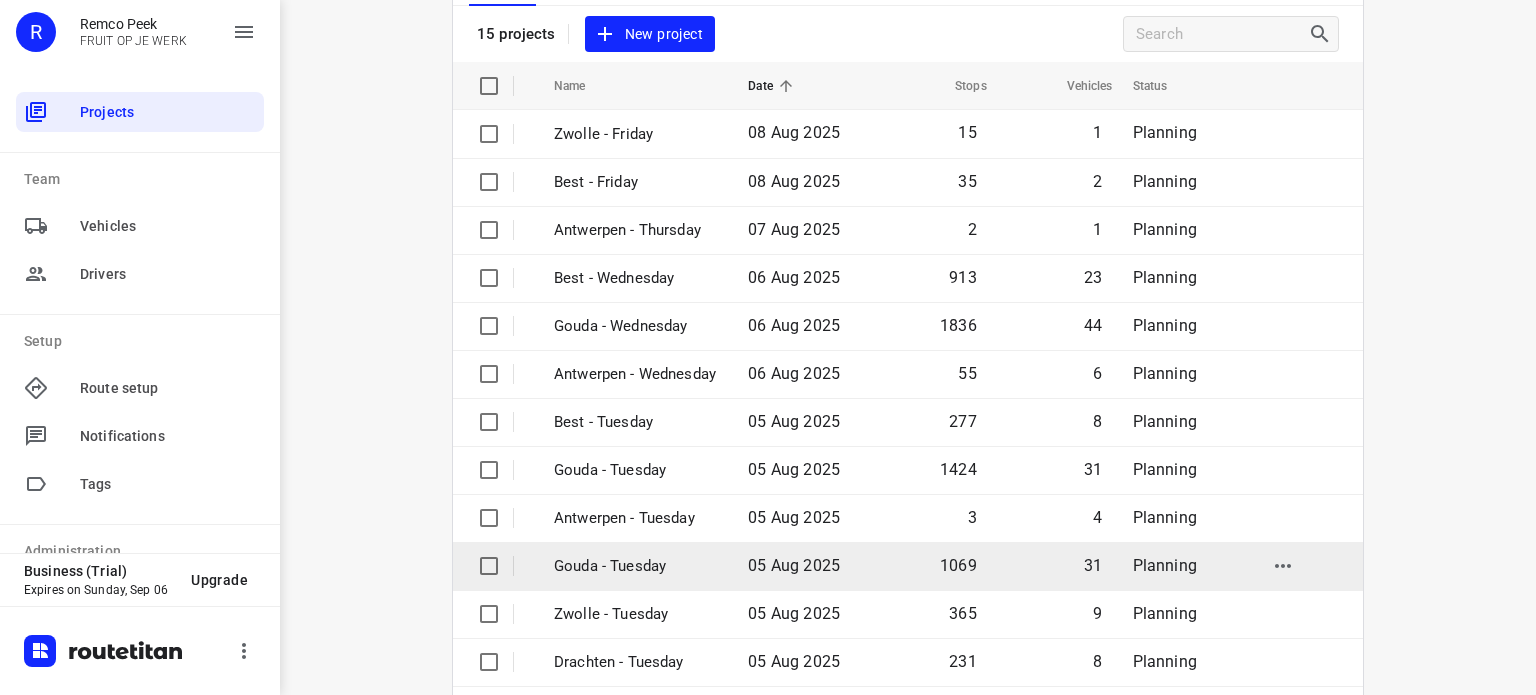 scroll, scrollTop: 315, scrollLeft: 0, axis: vertical 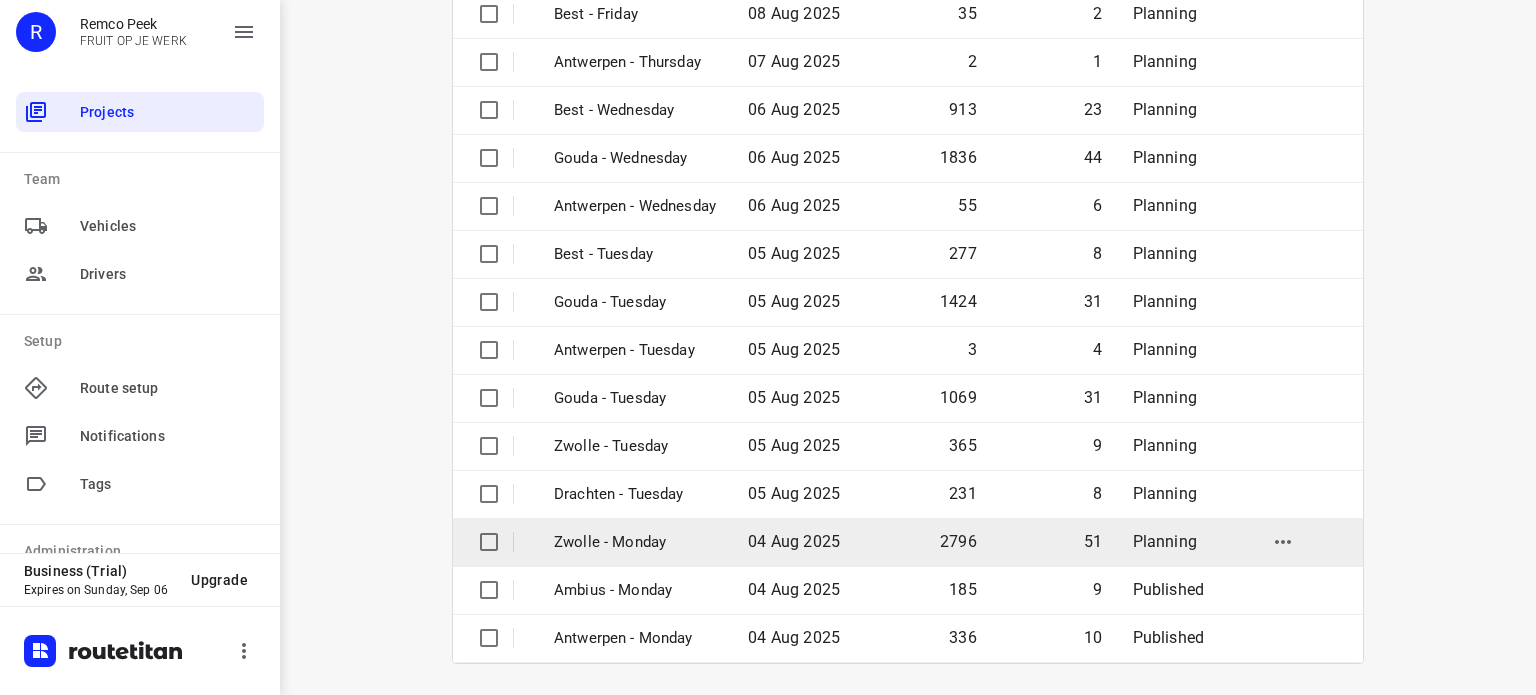 click on "Zwolle - Monday" at bounding box center [636, 542] 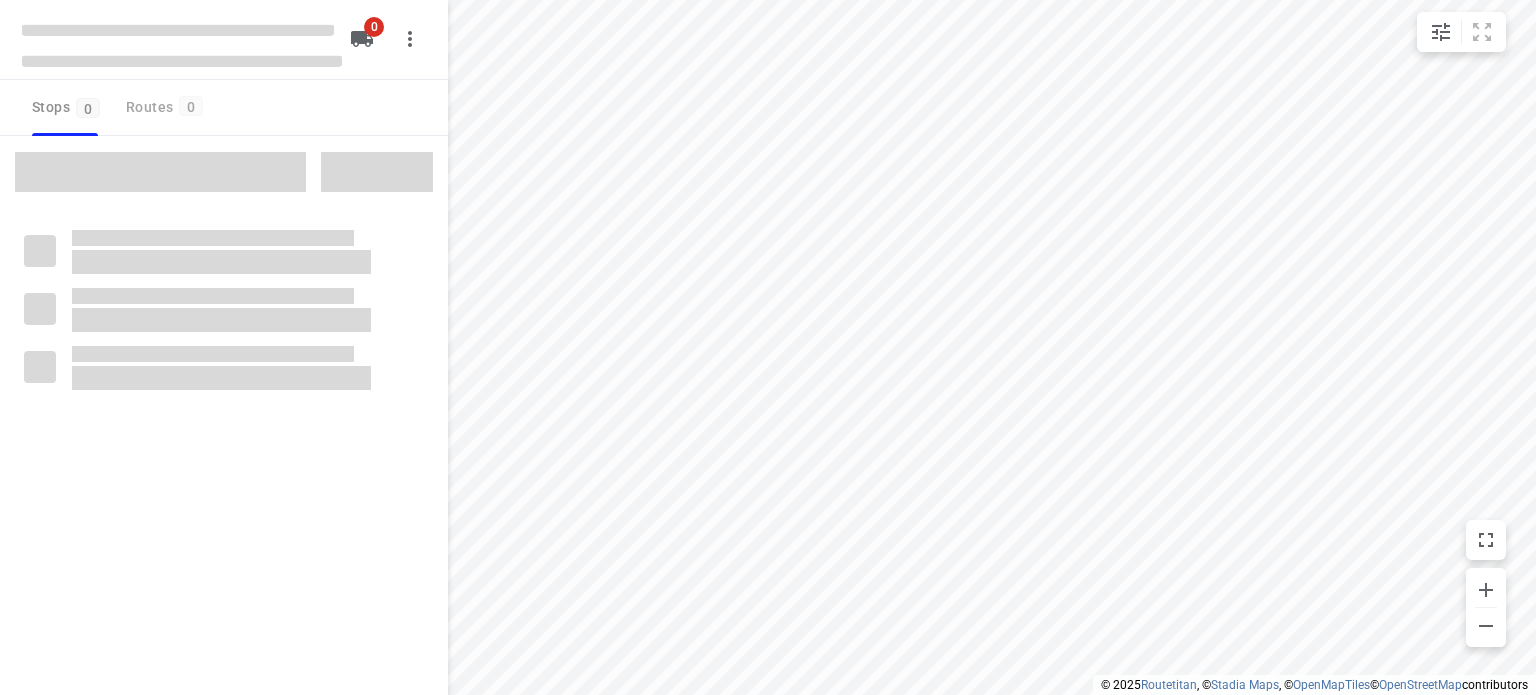 scroll, scrollTop: 0, scrollLeft: 0, axis: both 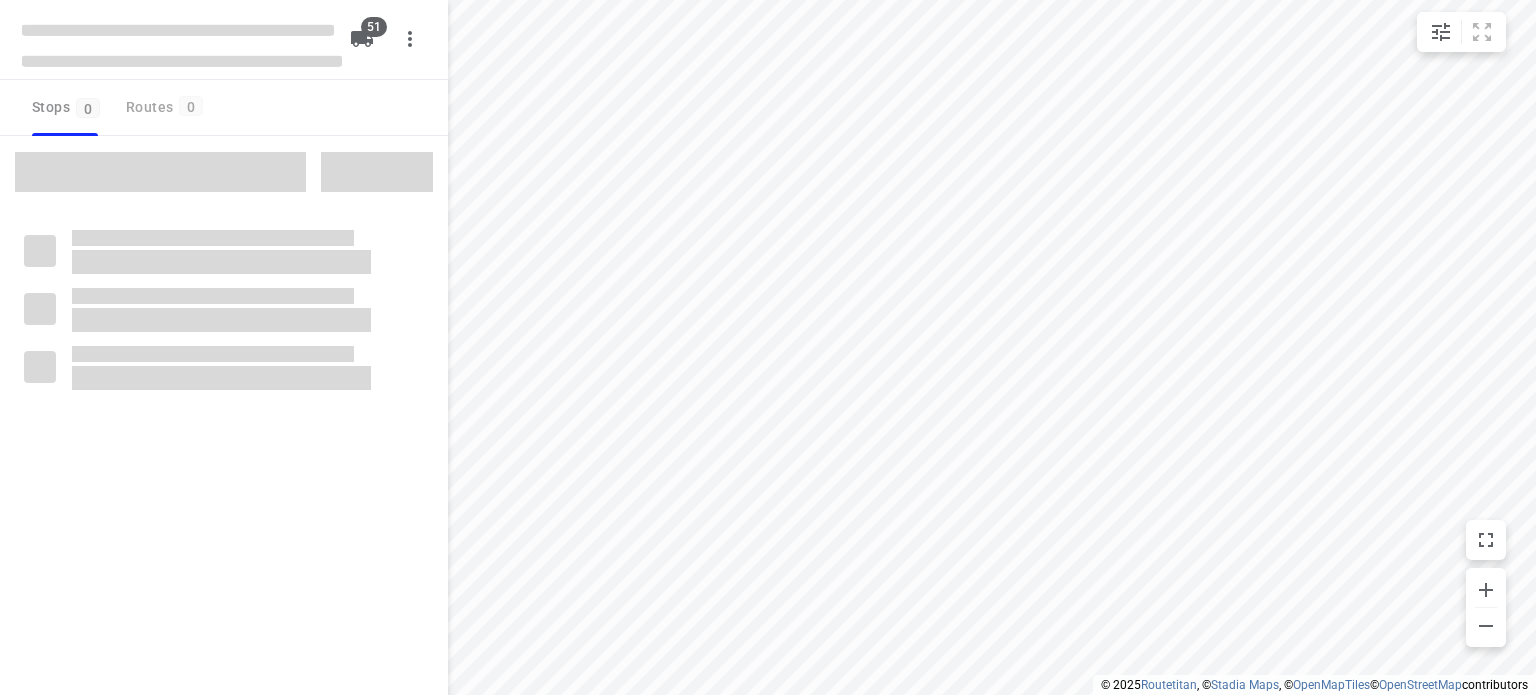 type on "distance" 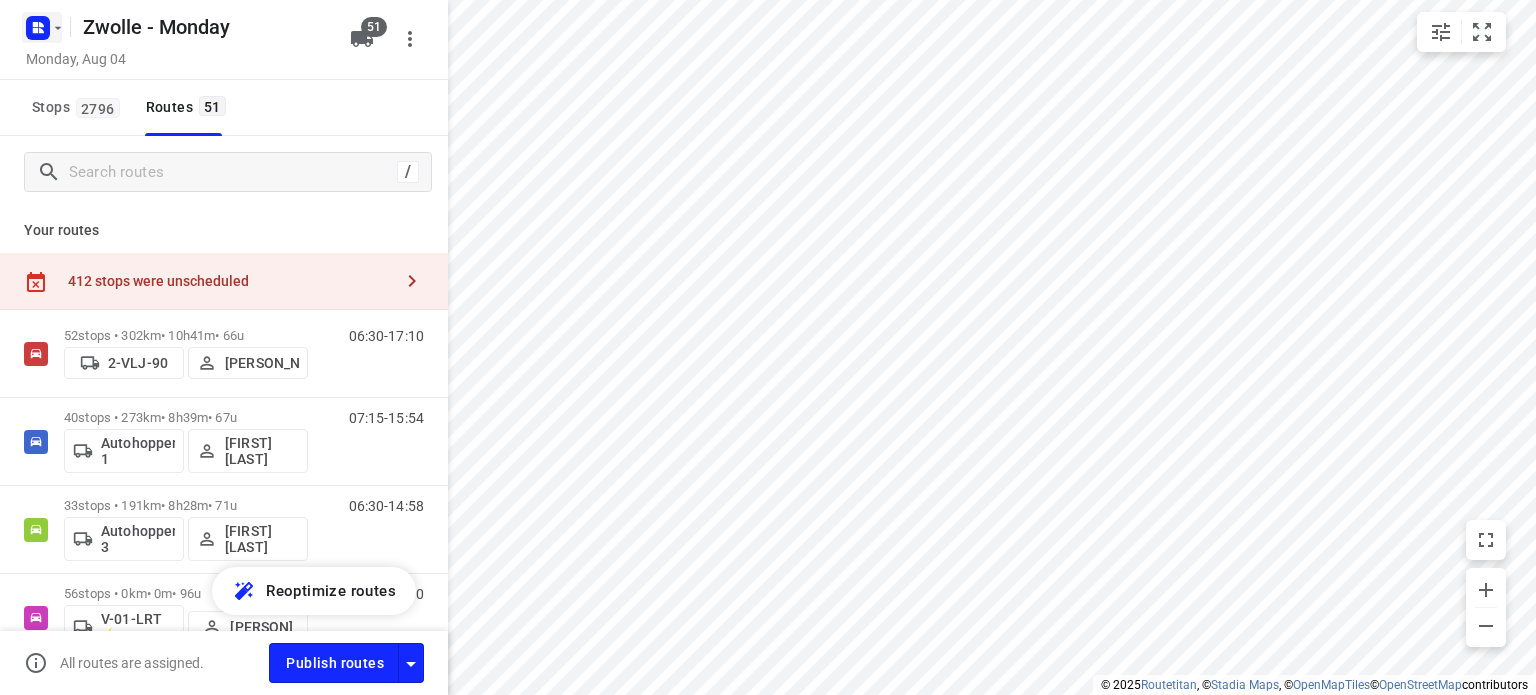 click 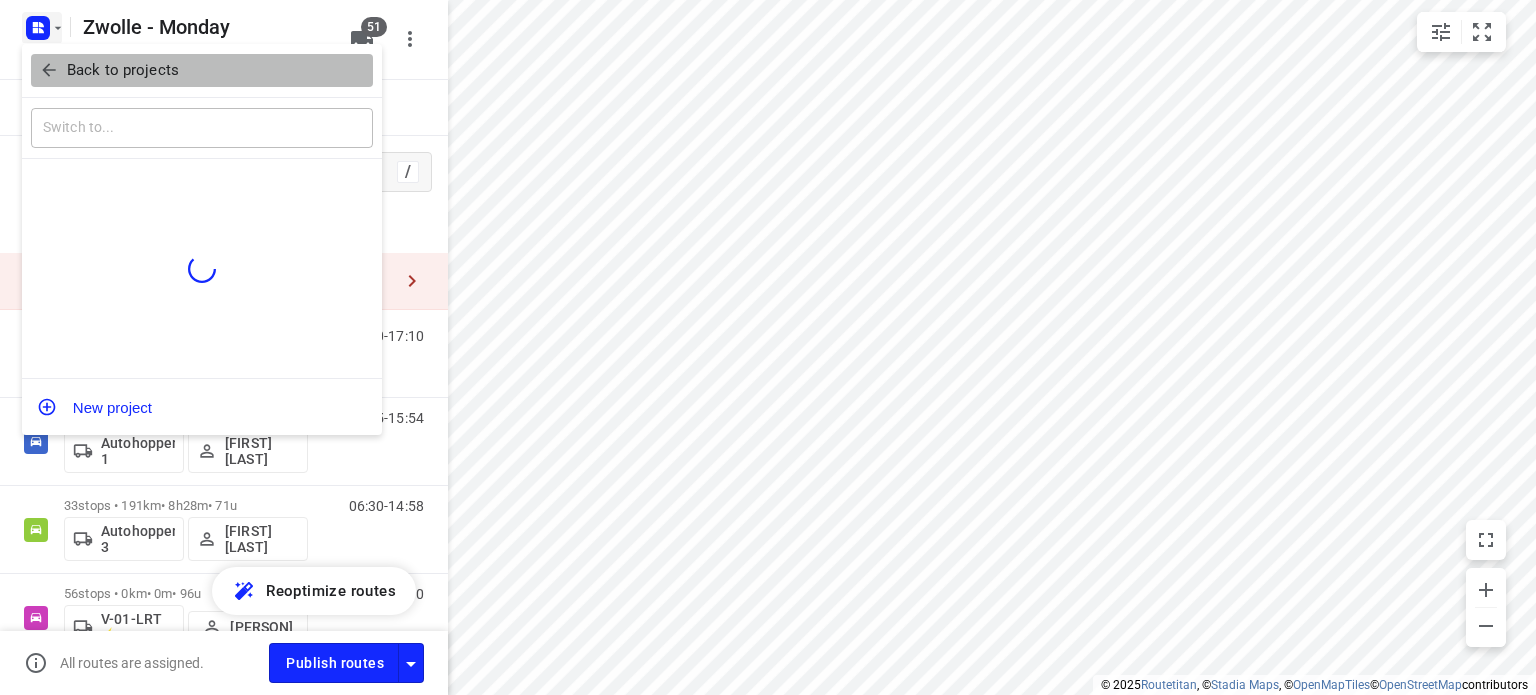 click 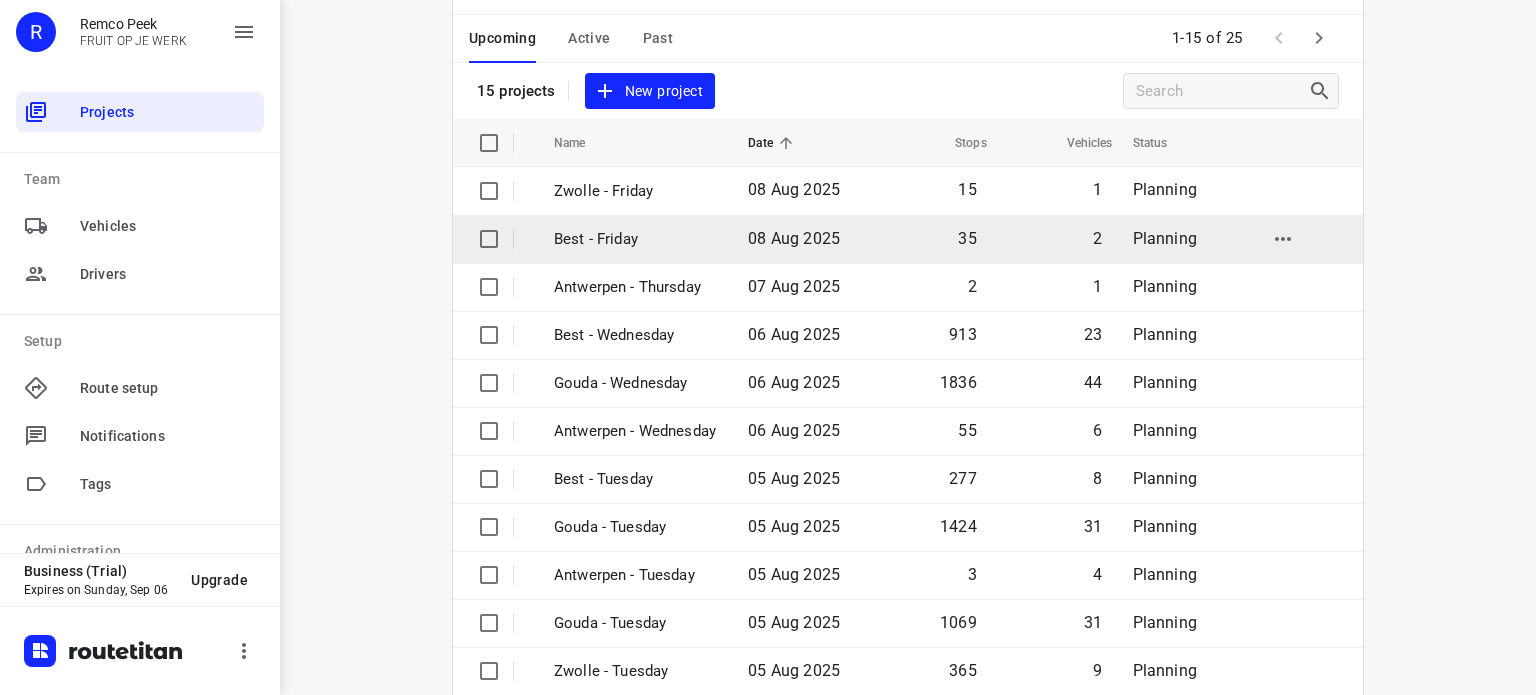 scroll, scrollTop: 0, scrollLeft: 0, axis: both 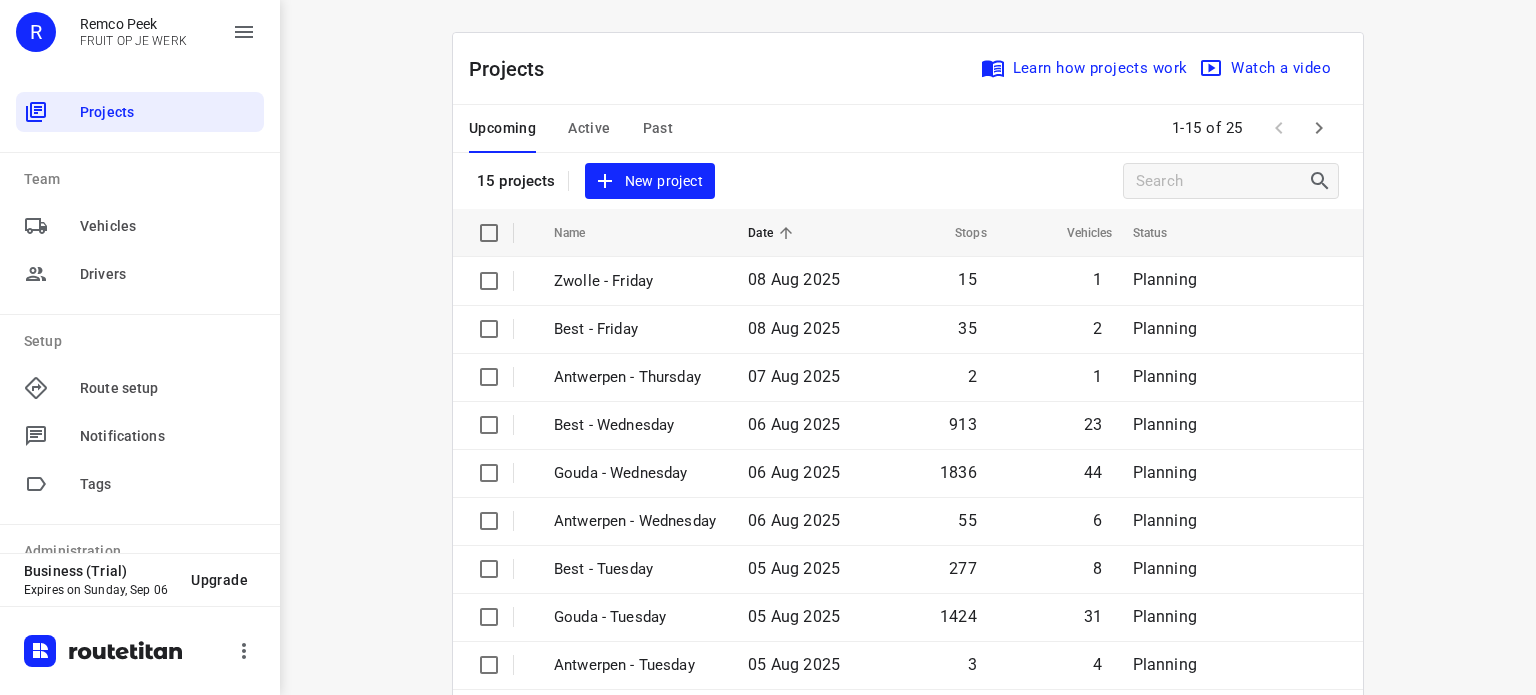 click 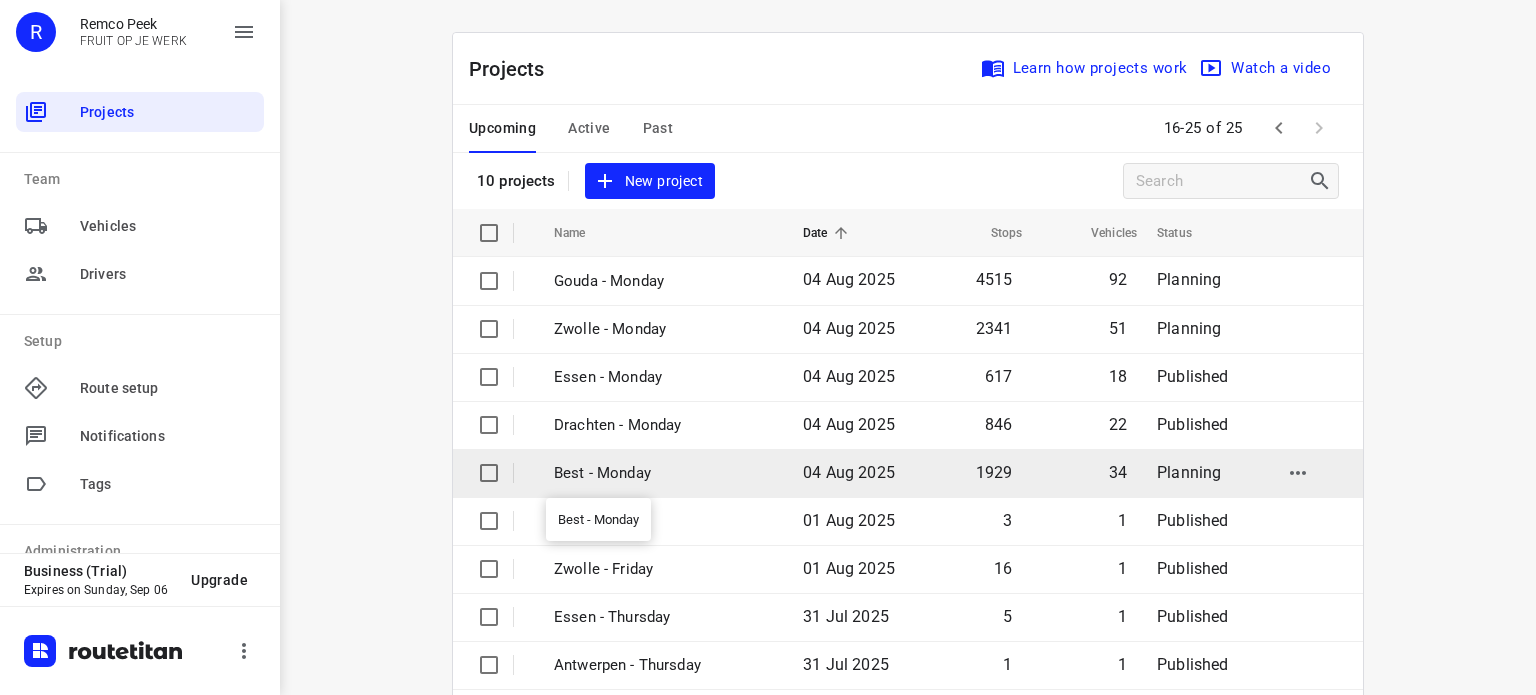 click on "Best - Monday" at bounding box center (663, 473) 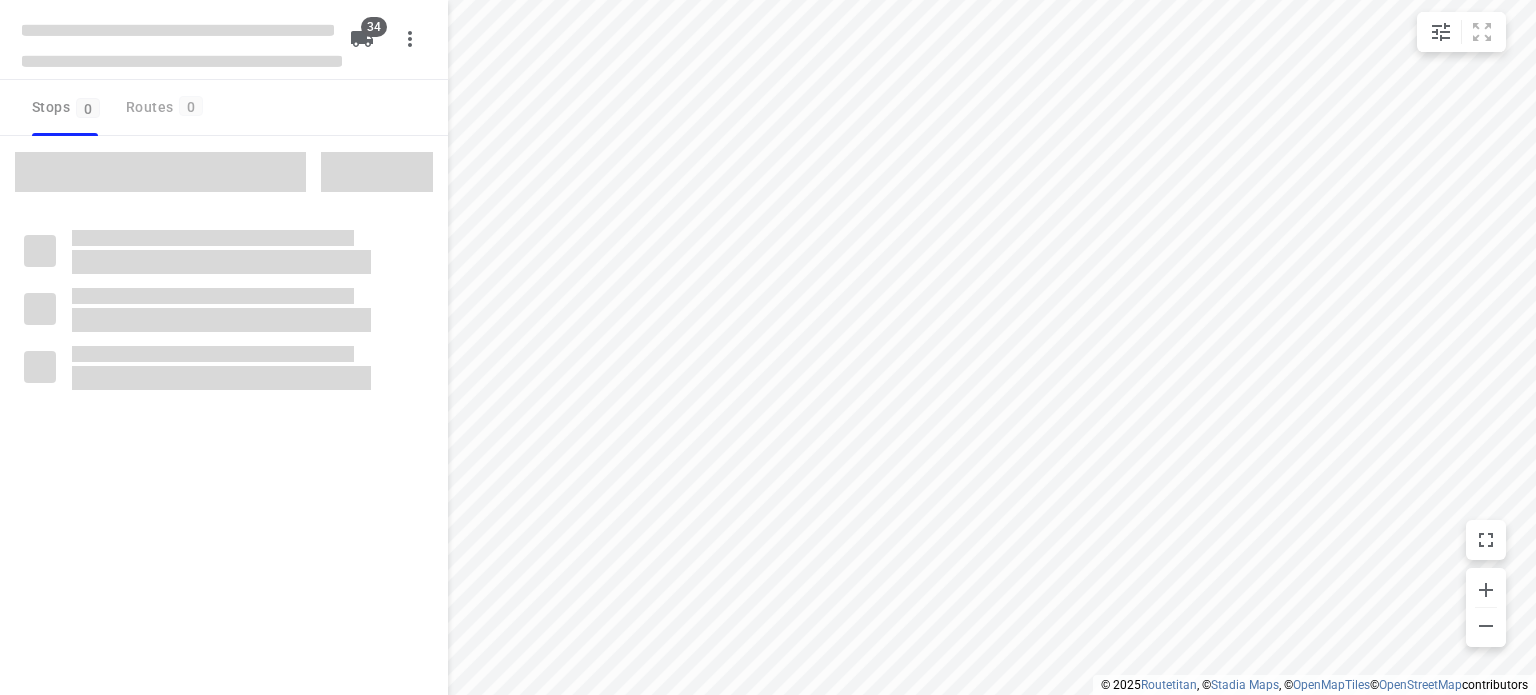 type on "distance" 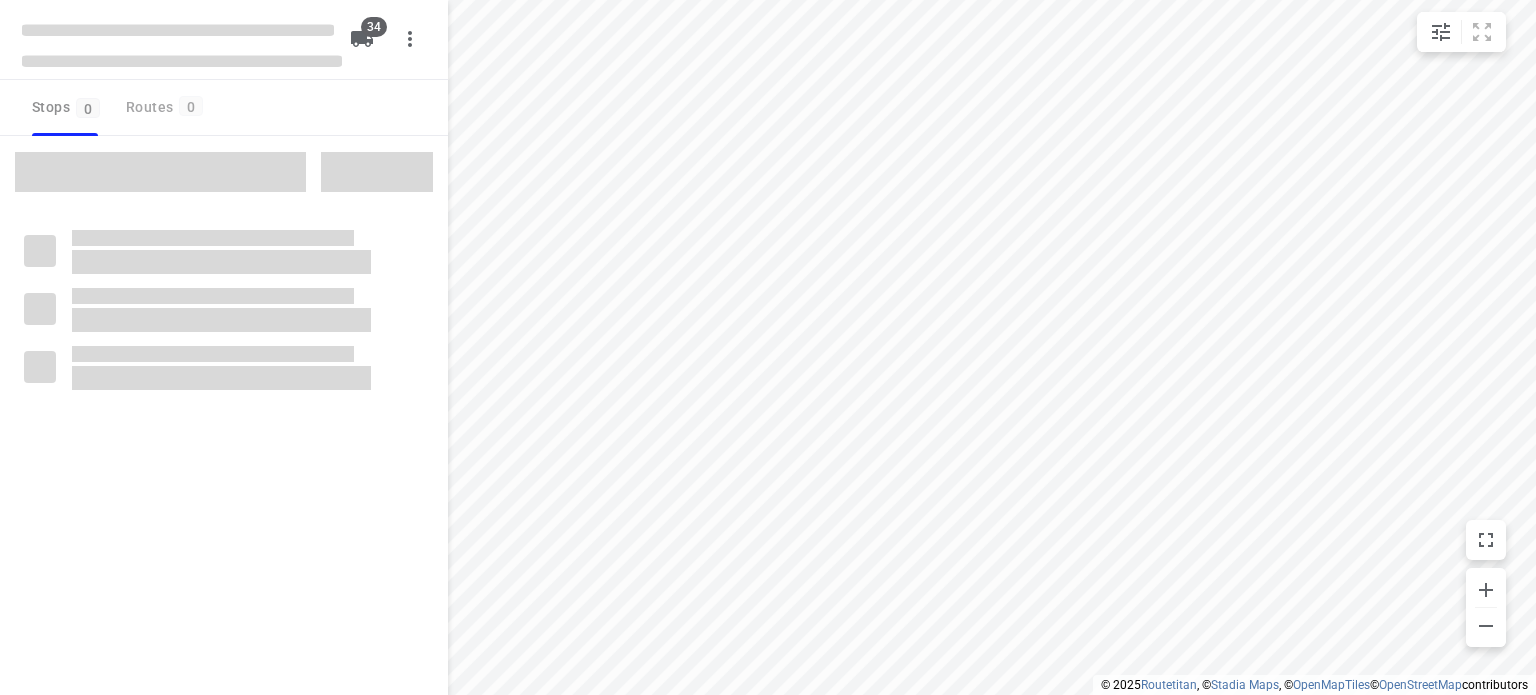 checkbox on "true" 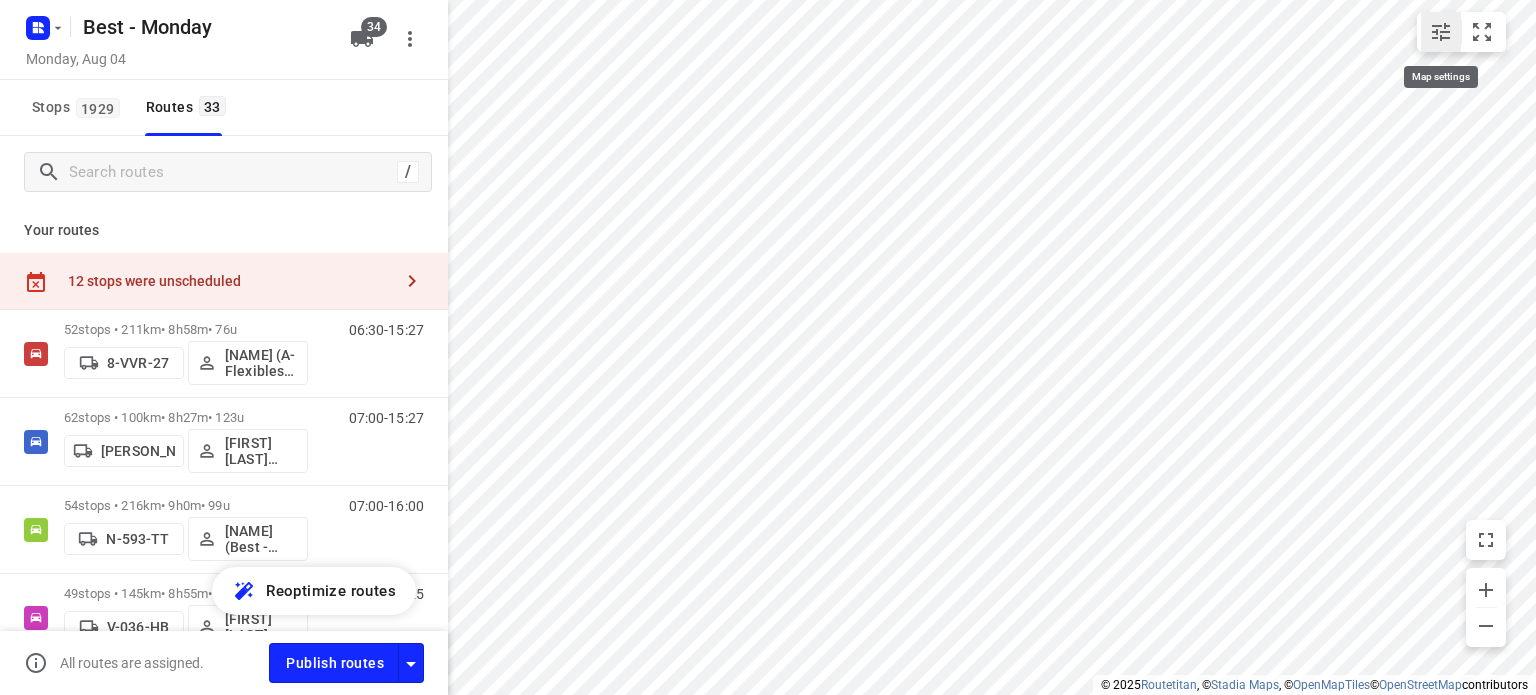 click 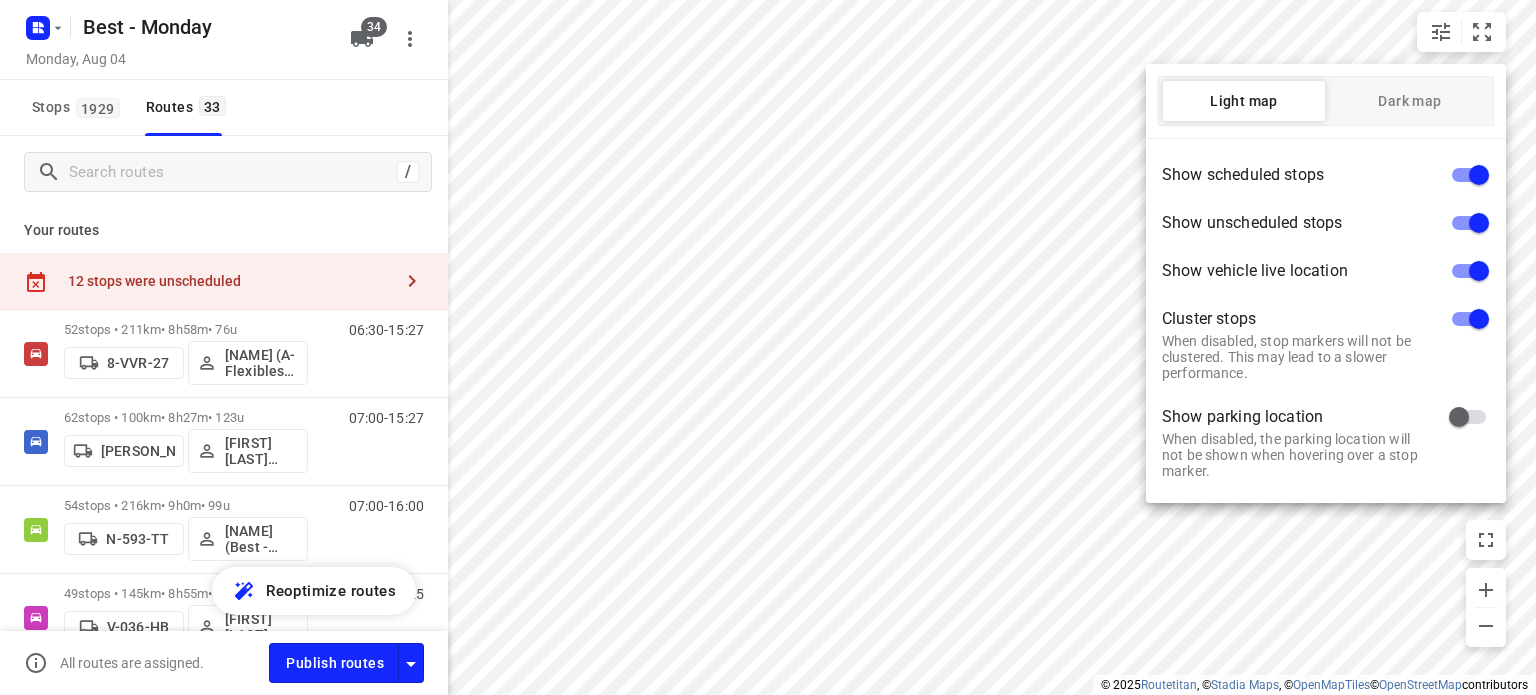 click on "Show scheduled stops Show unscheduled stops Show vehicle live location Cluster stops When disabled, stop markers will not be clustered. This may lead to a slower performance. Show parking location When disabled, the parking location will not be shown when hovering over a stop marker." at bounding box center [1326, 321] 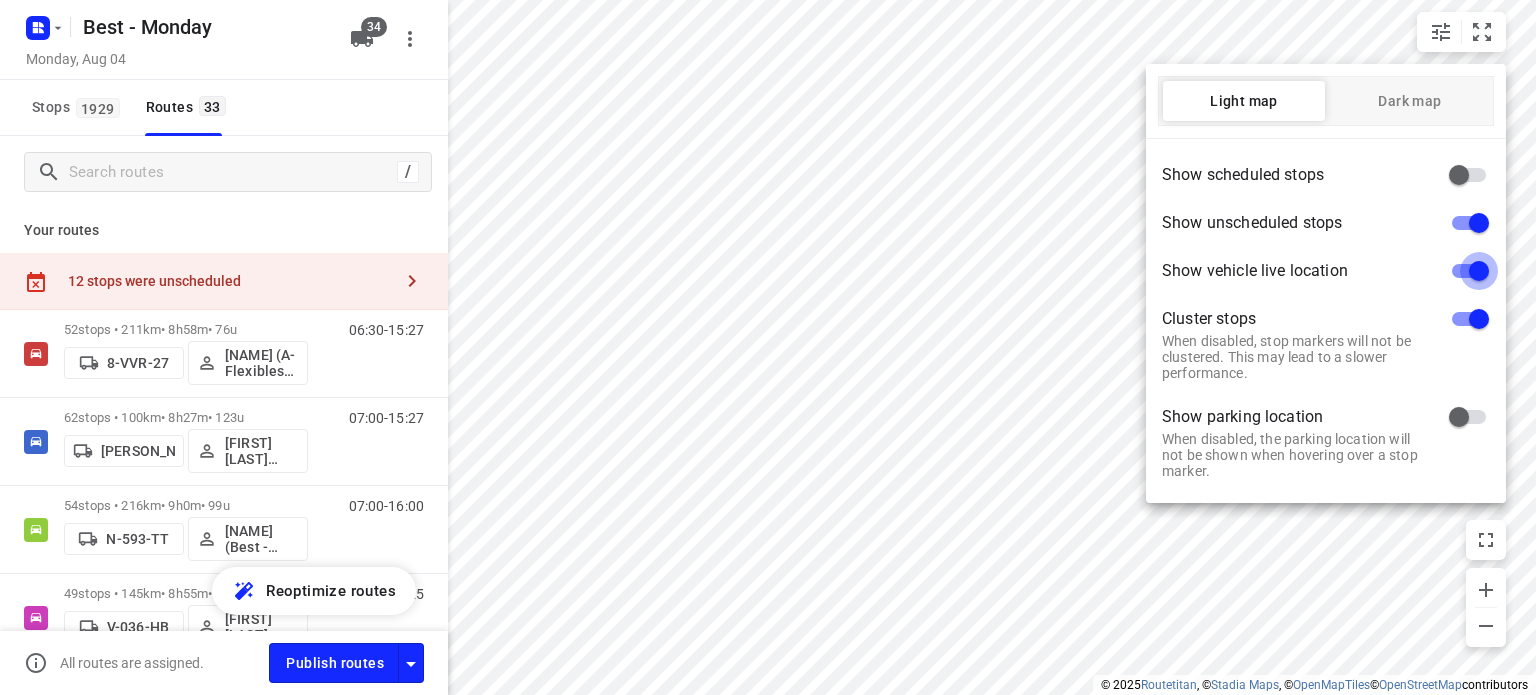 click at bounding box center [1479, 271] 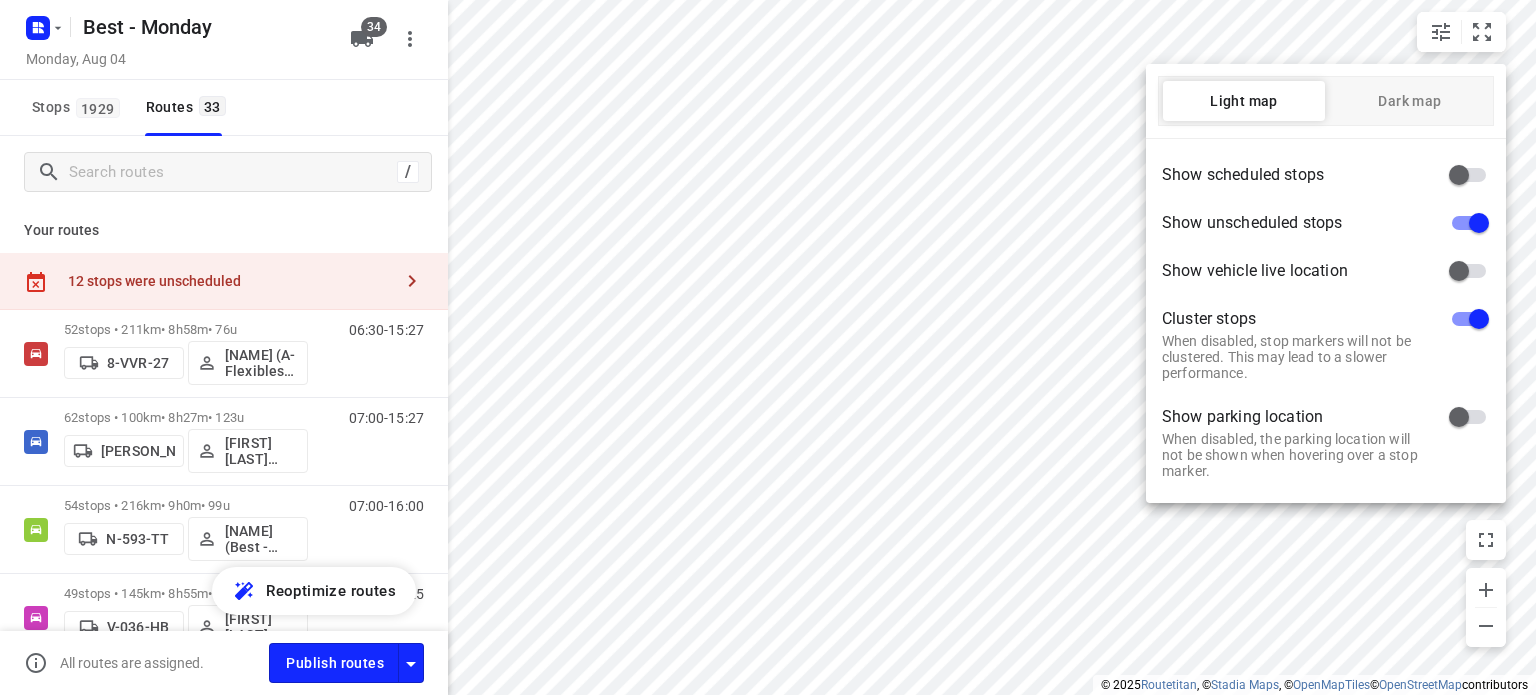 click at bounding box center [1479, 319] 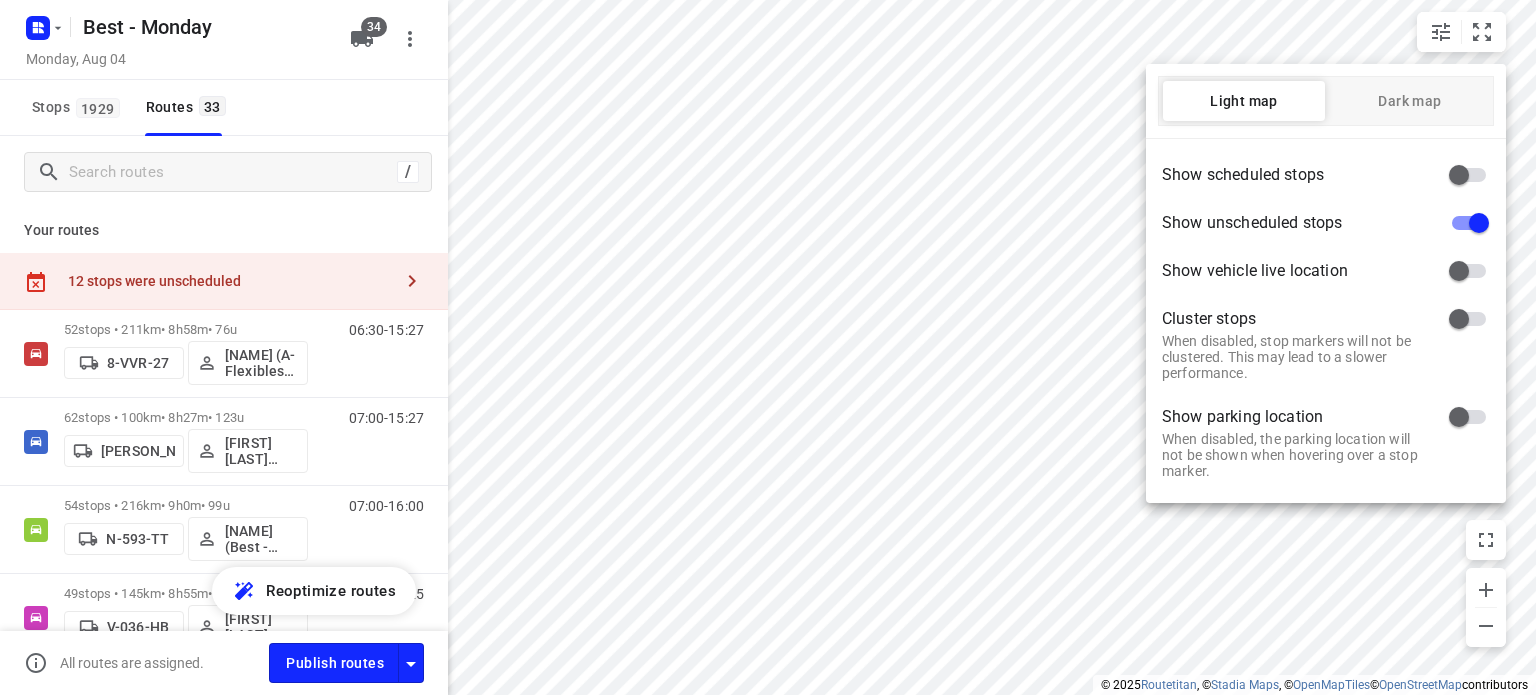 click at bounding box center (768, 347) 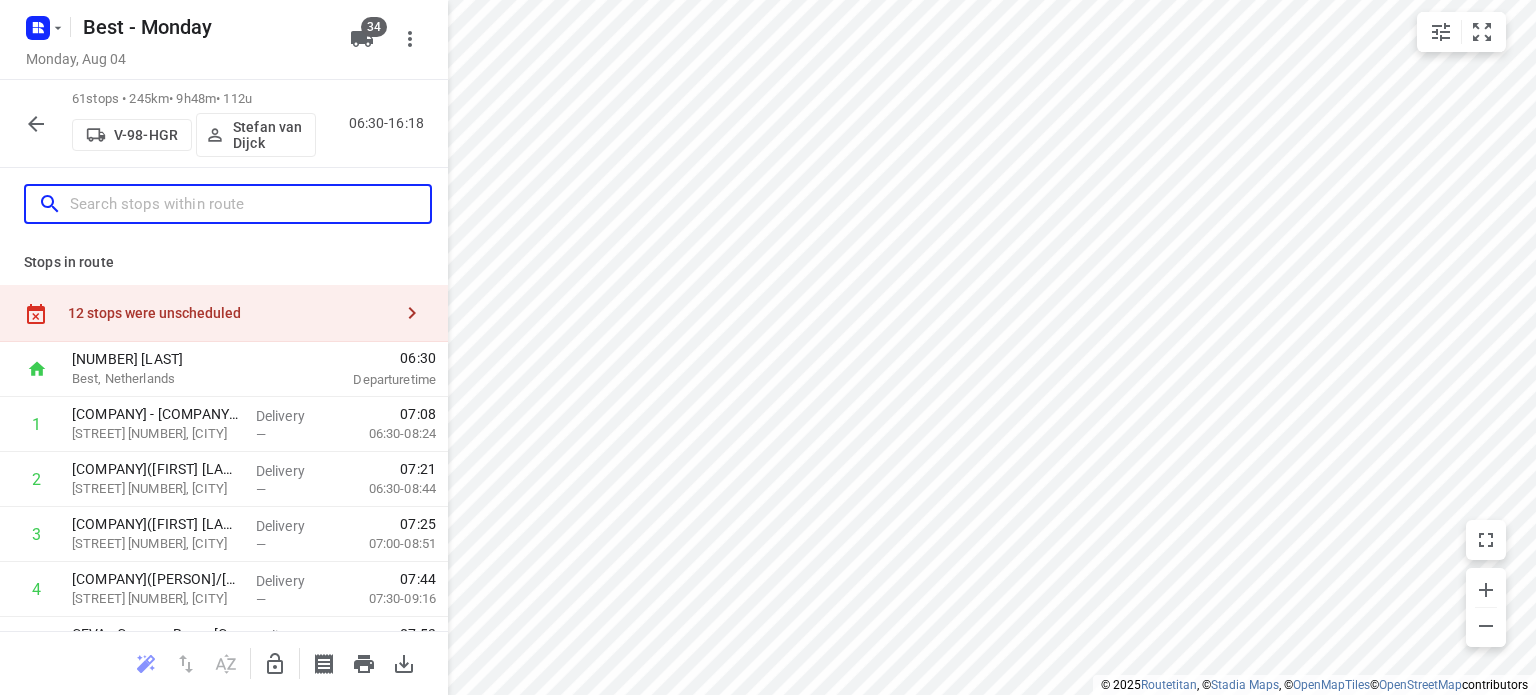 click at bounding box center (250, 204) 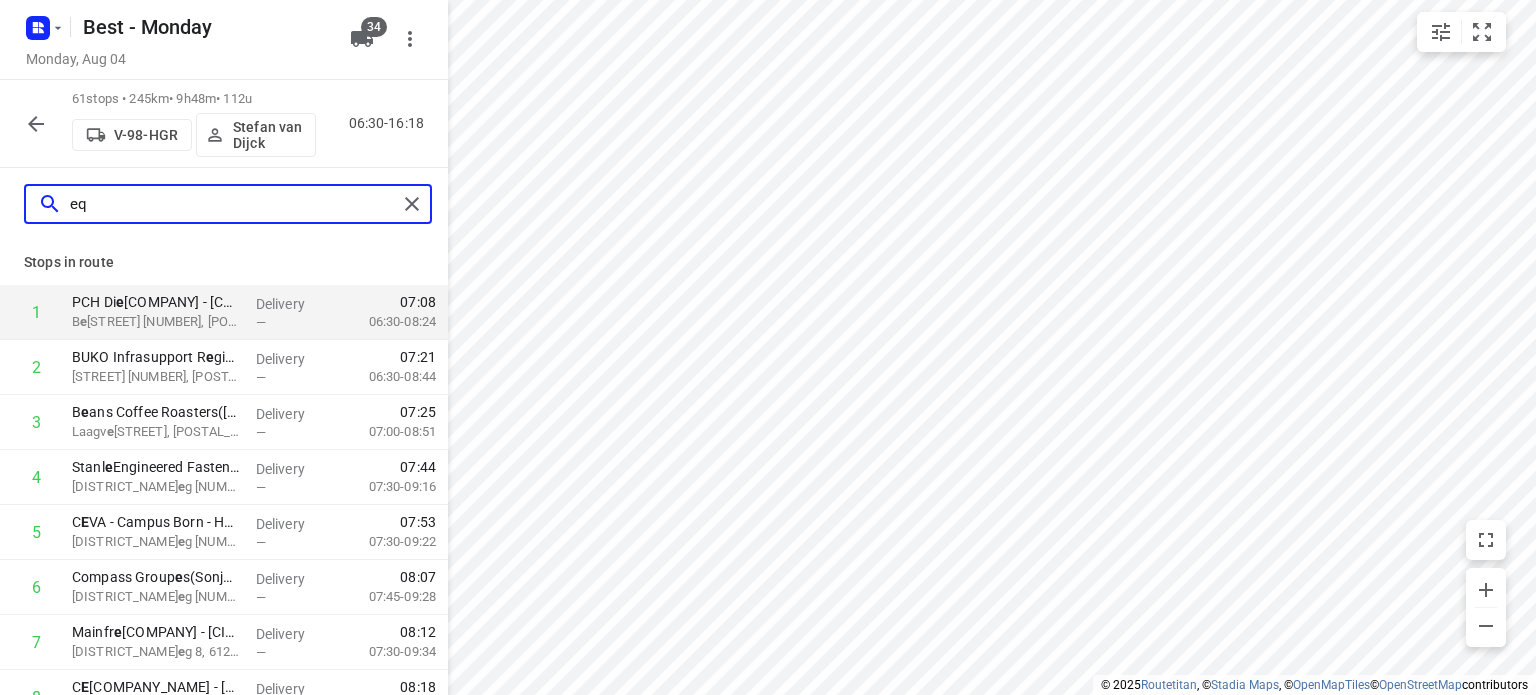 type on "e" 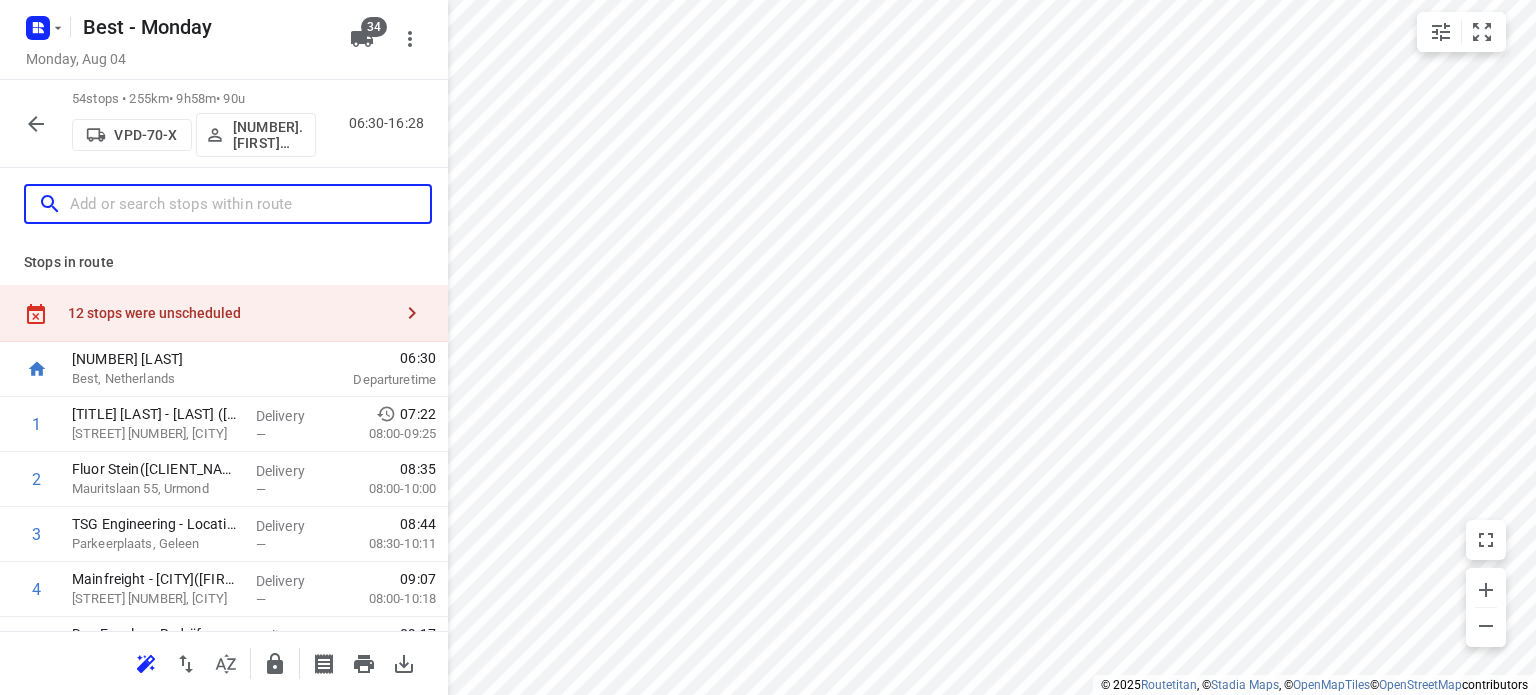 click at bounding box center [250, 204] 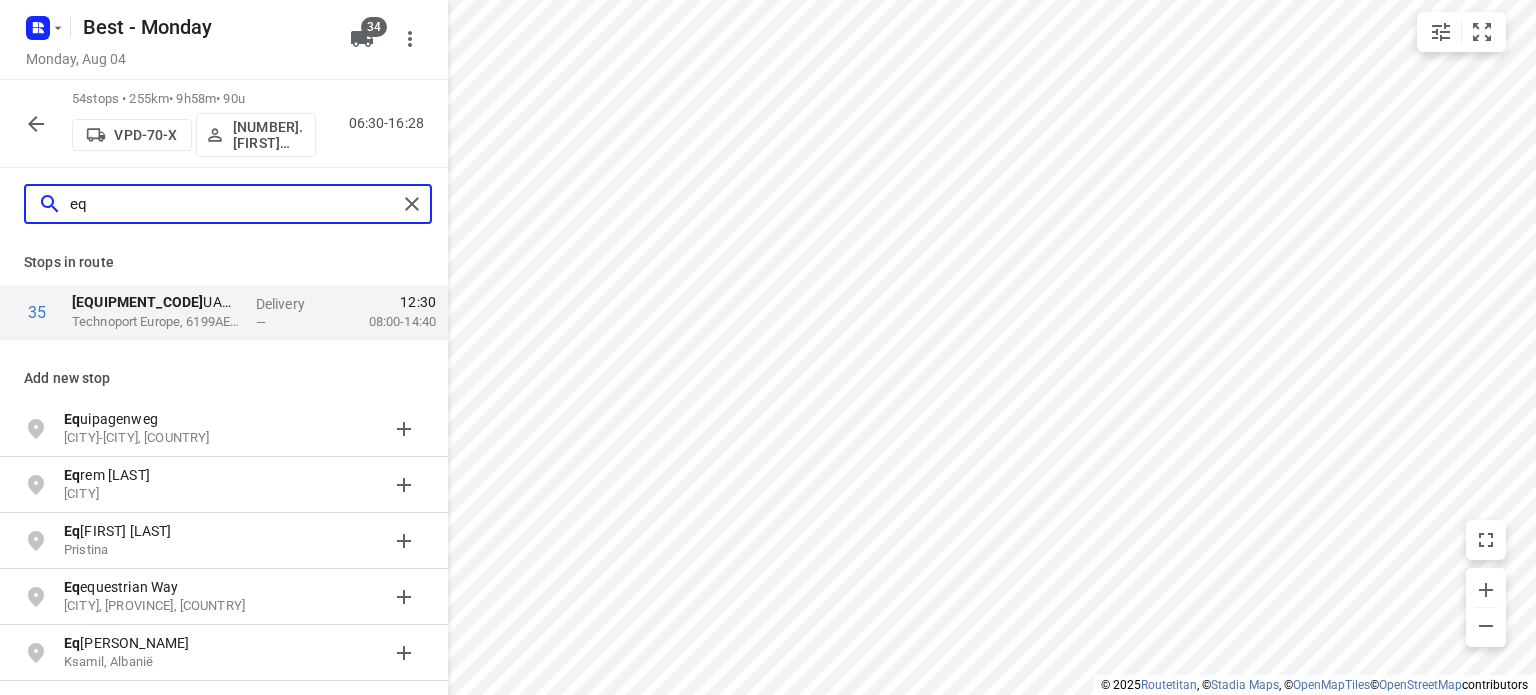 type on "e" 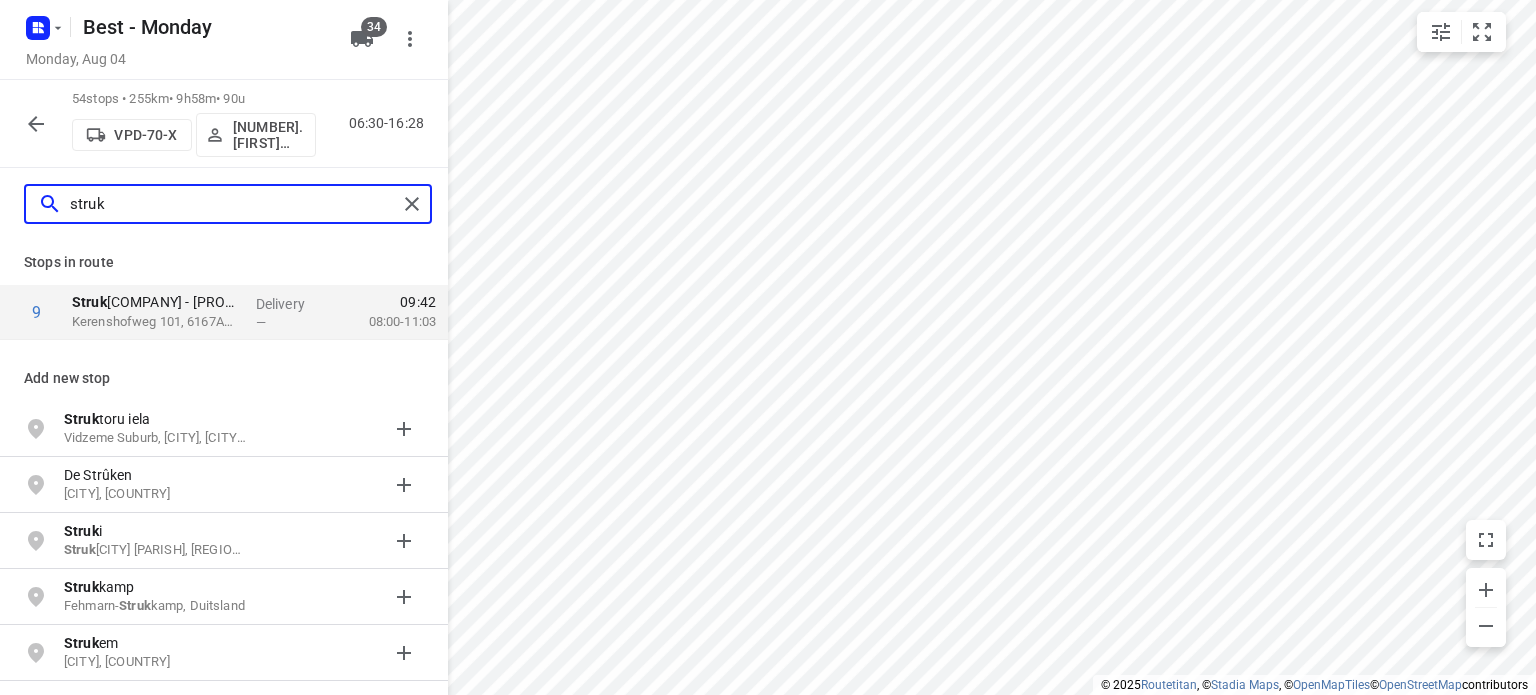 type on "struk" 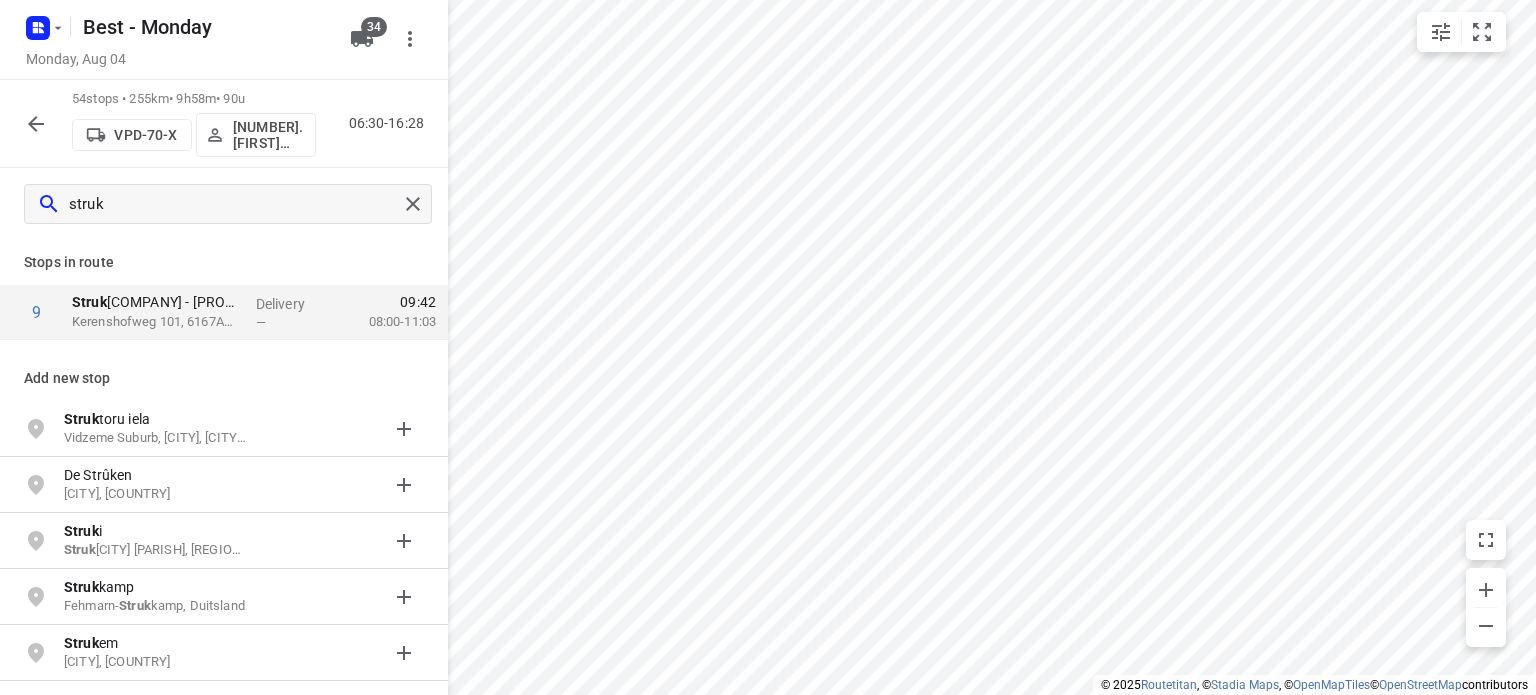 click 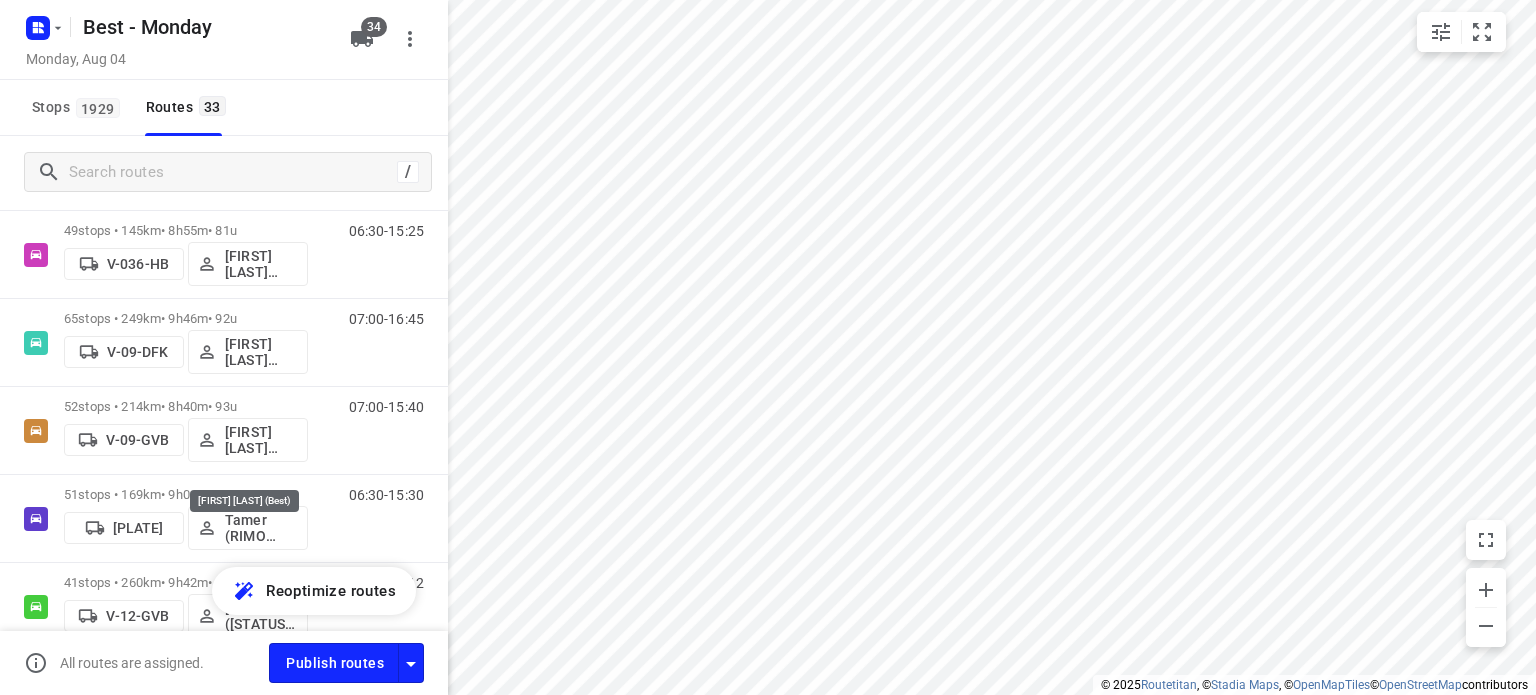 scroll, scrollTop: 400, scrollLeft: 0, axis: vertical 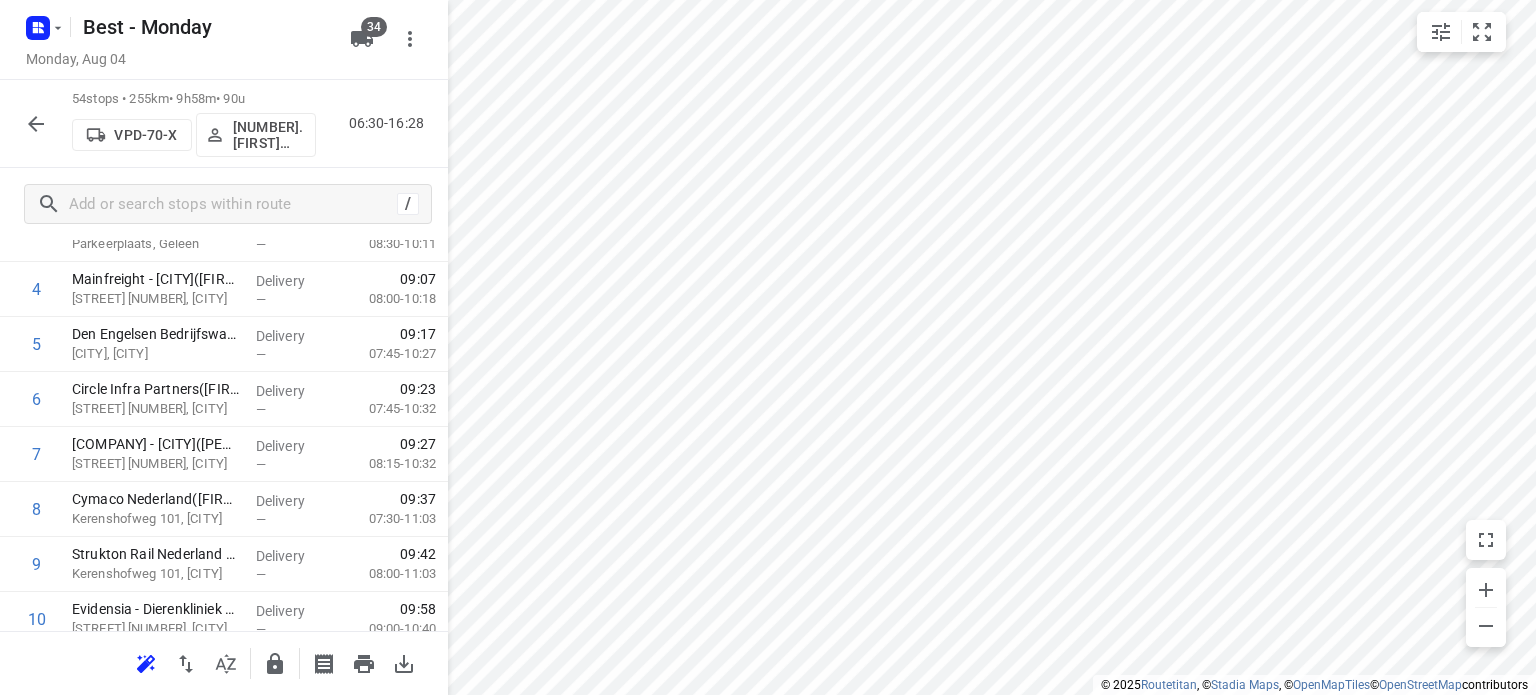 click at bounding box center (36, 124) 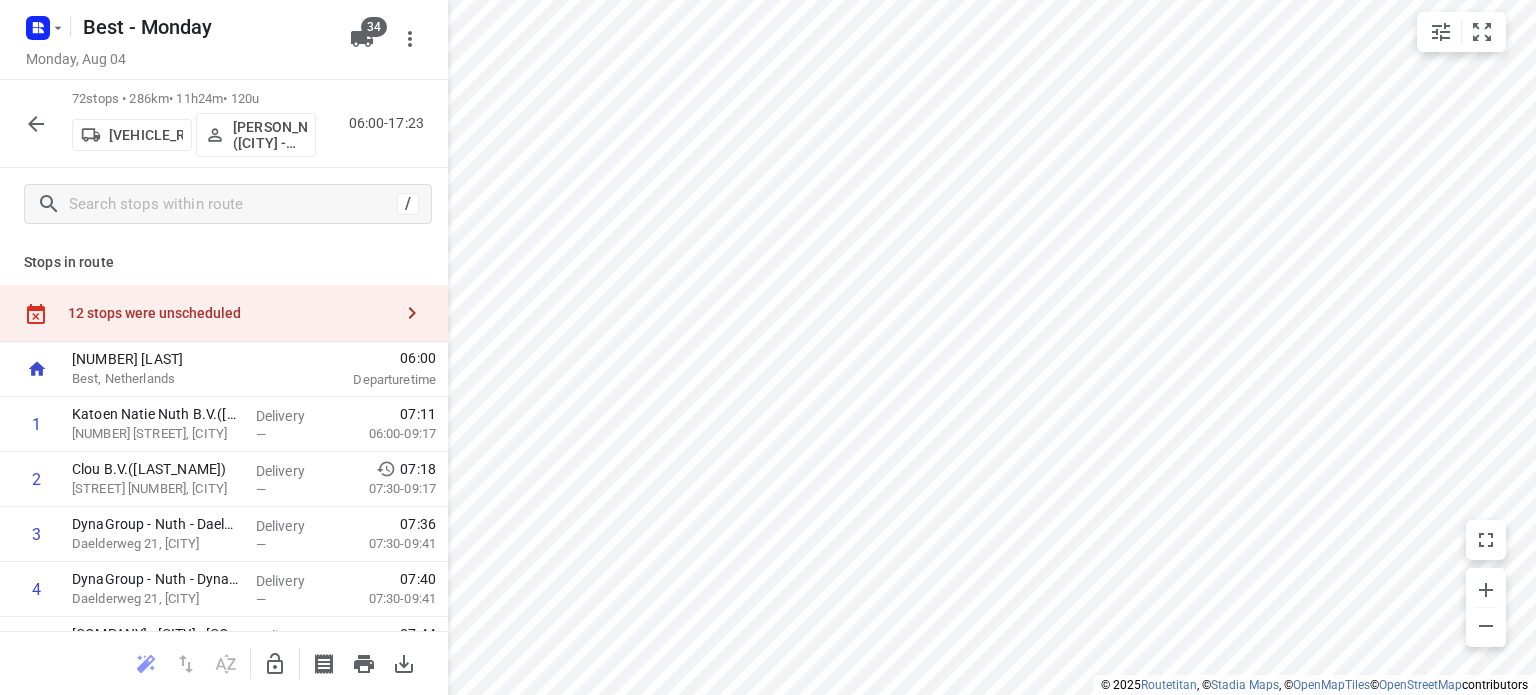click at bounding box center [36, 124] 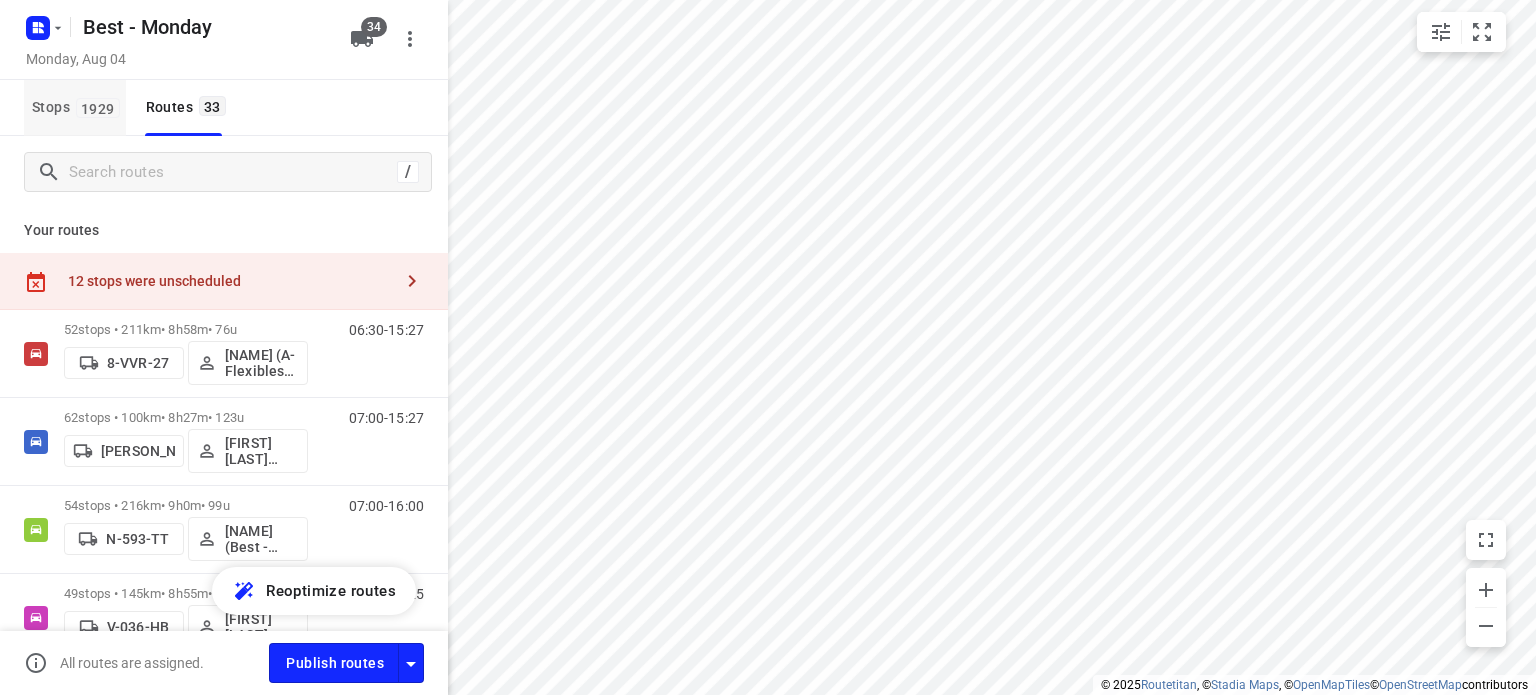 click on "Stops 1929" at bounding box center [79, 107] 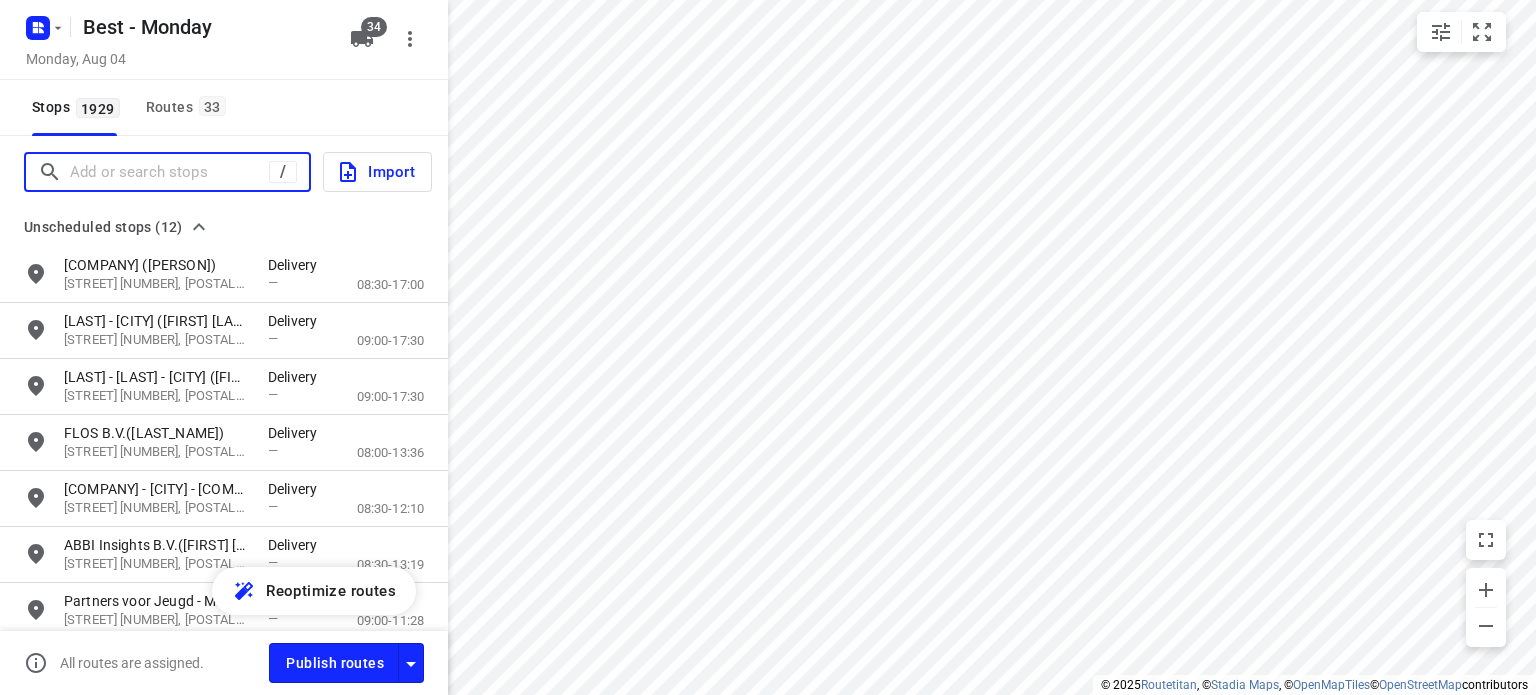 click at bounding box center (169, 172) 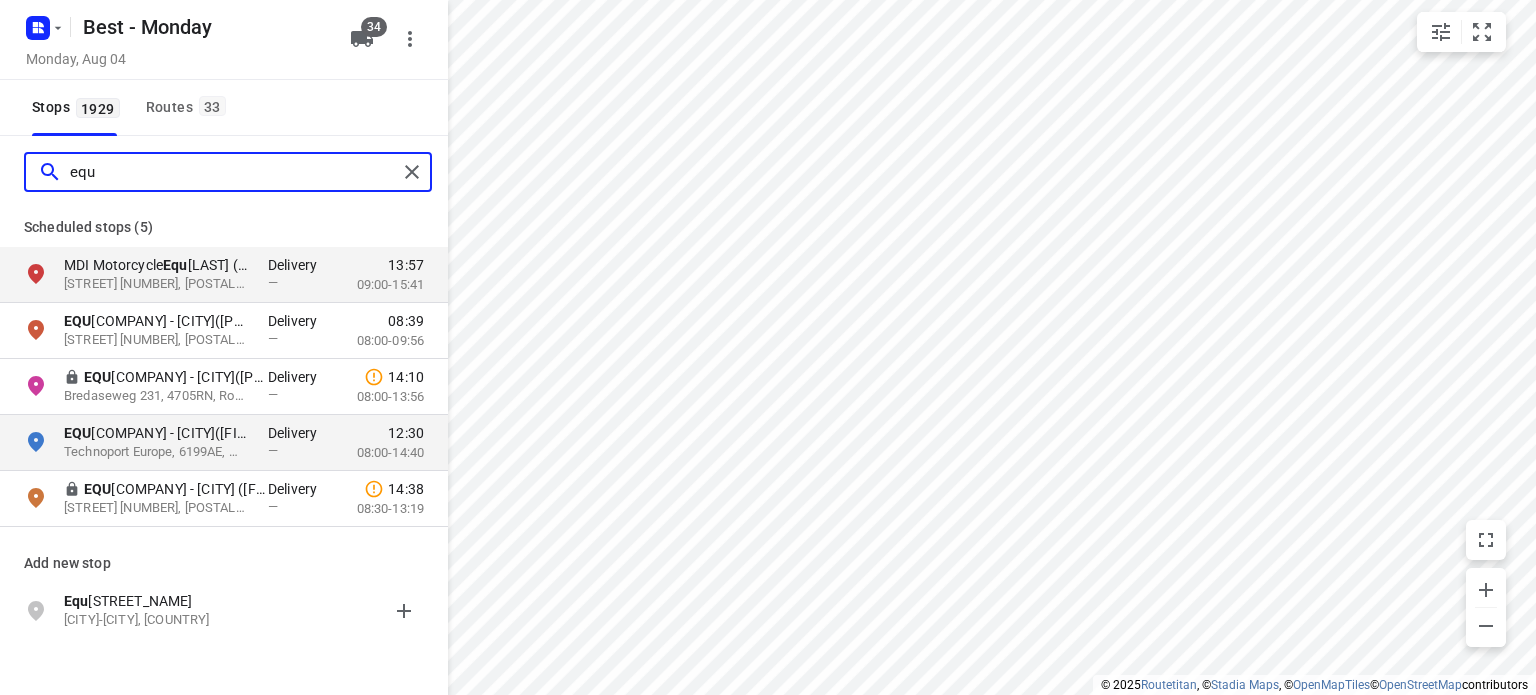 type on "equ" 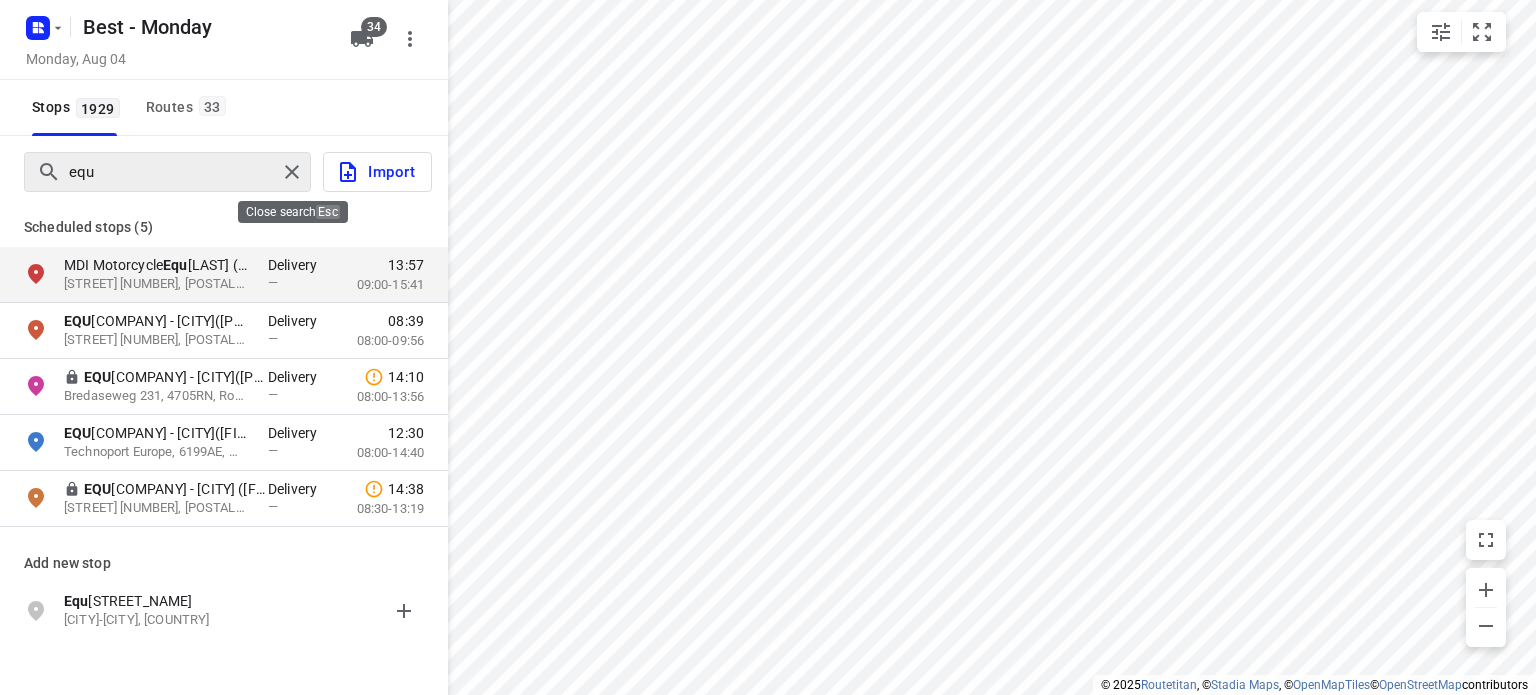 type 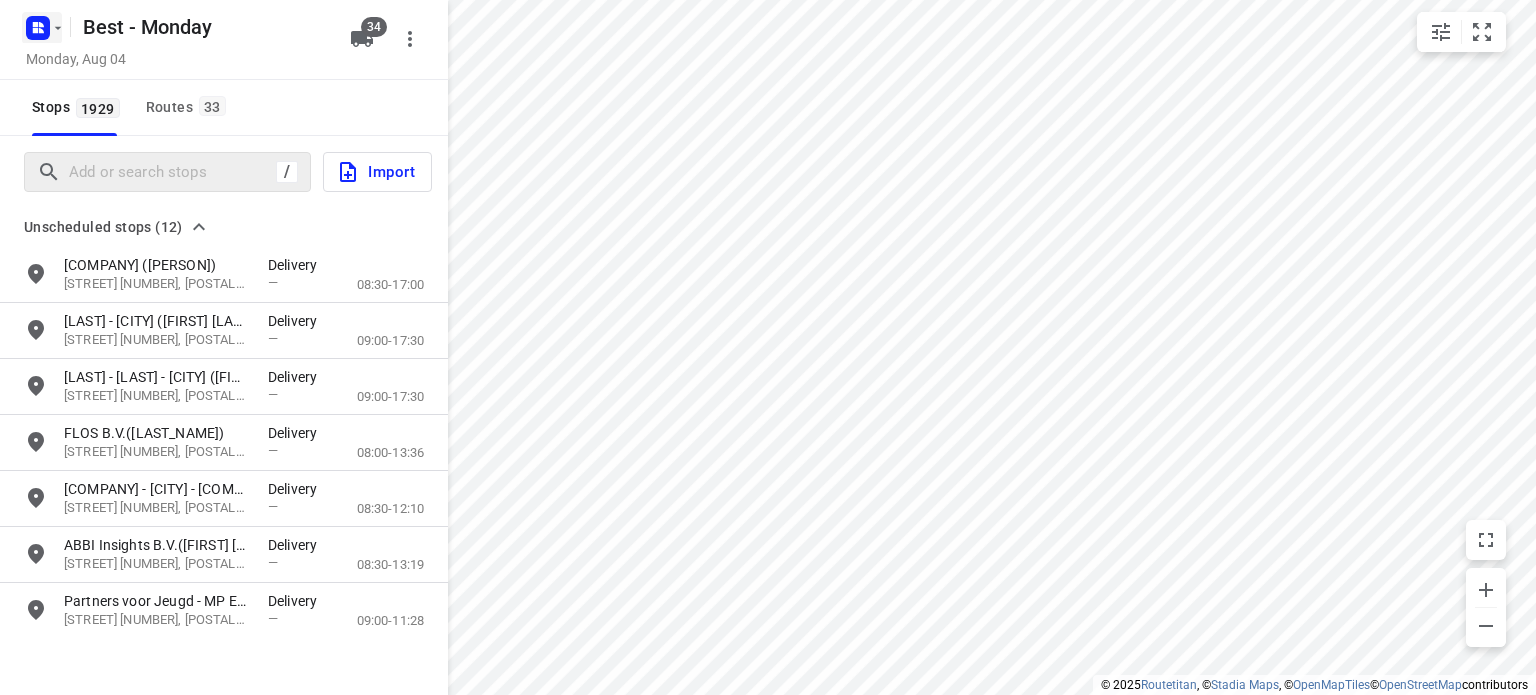 click 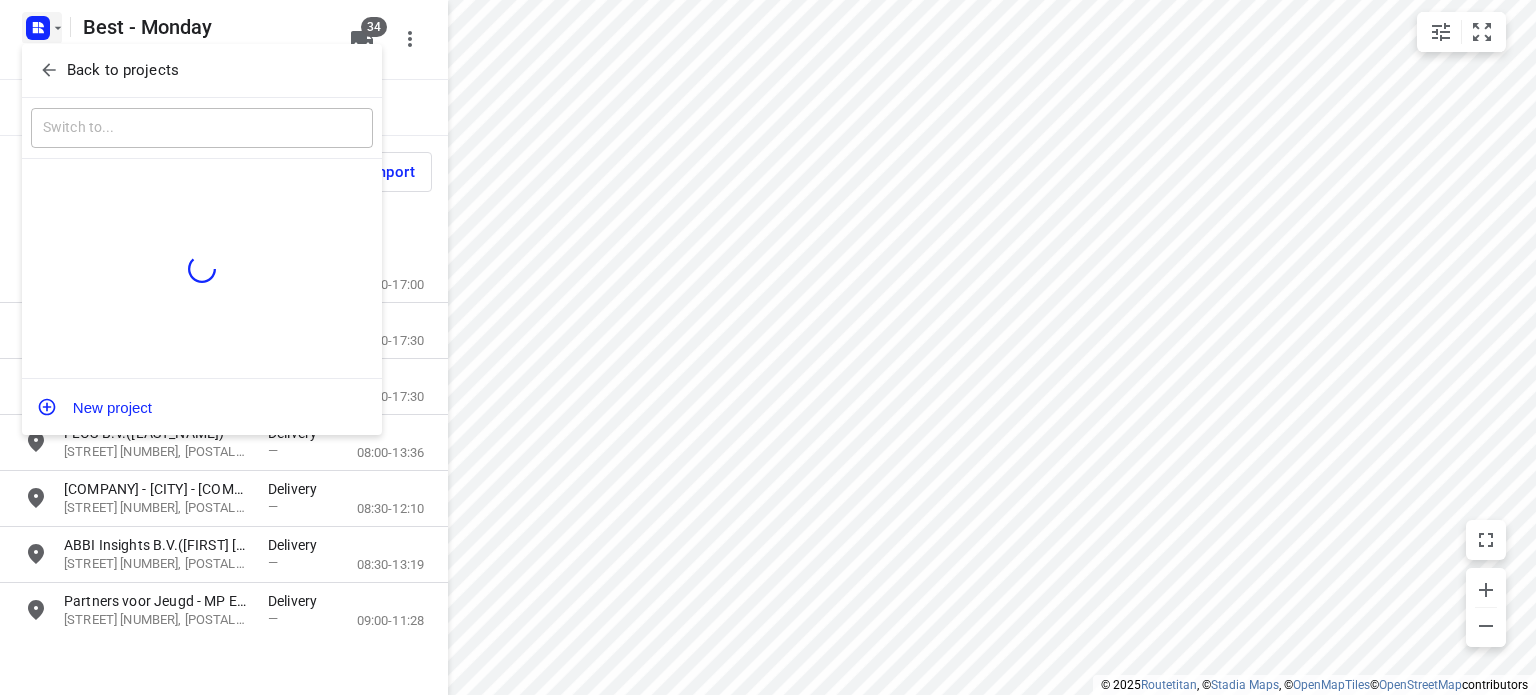 click 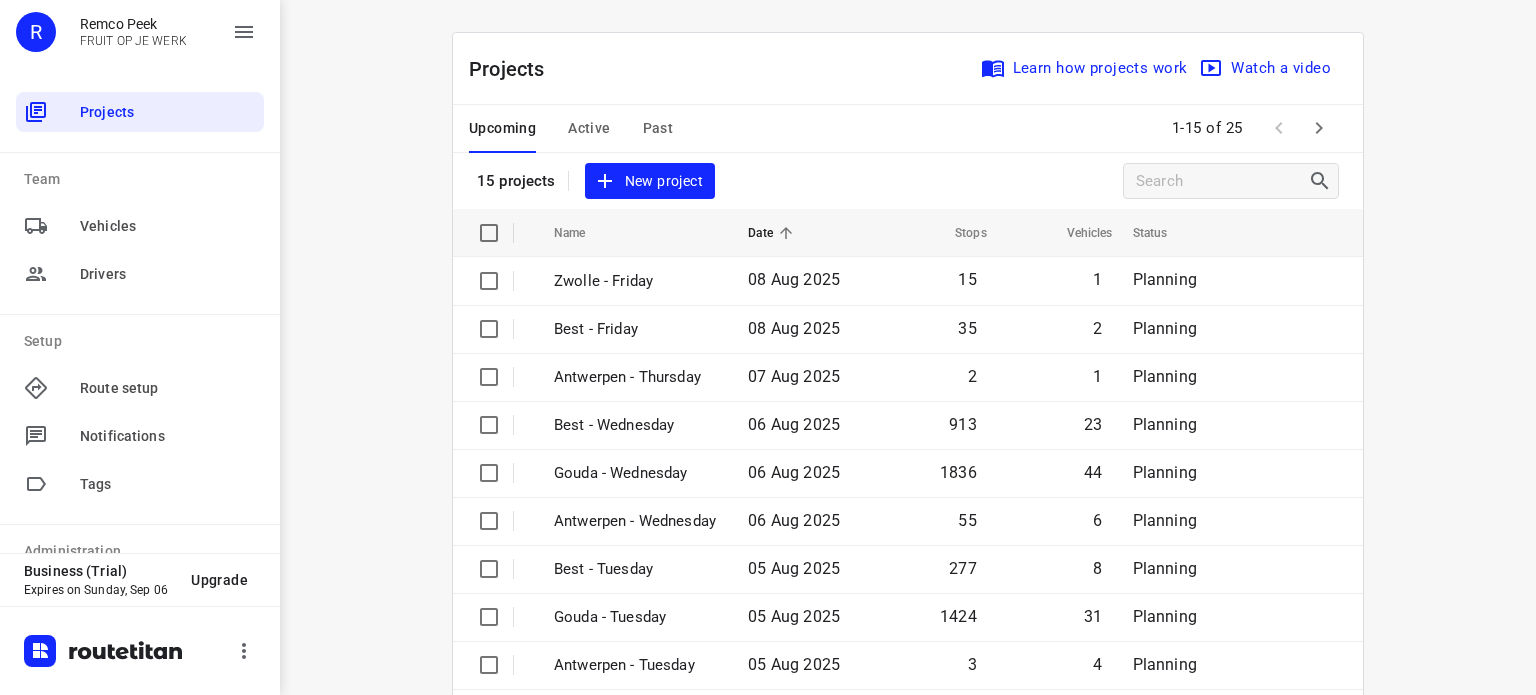 click 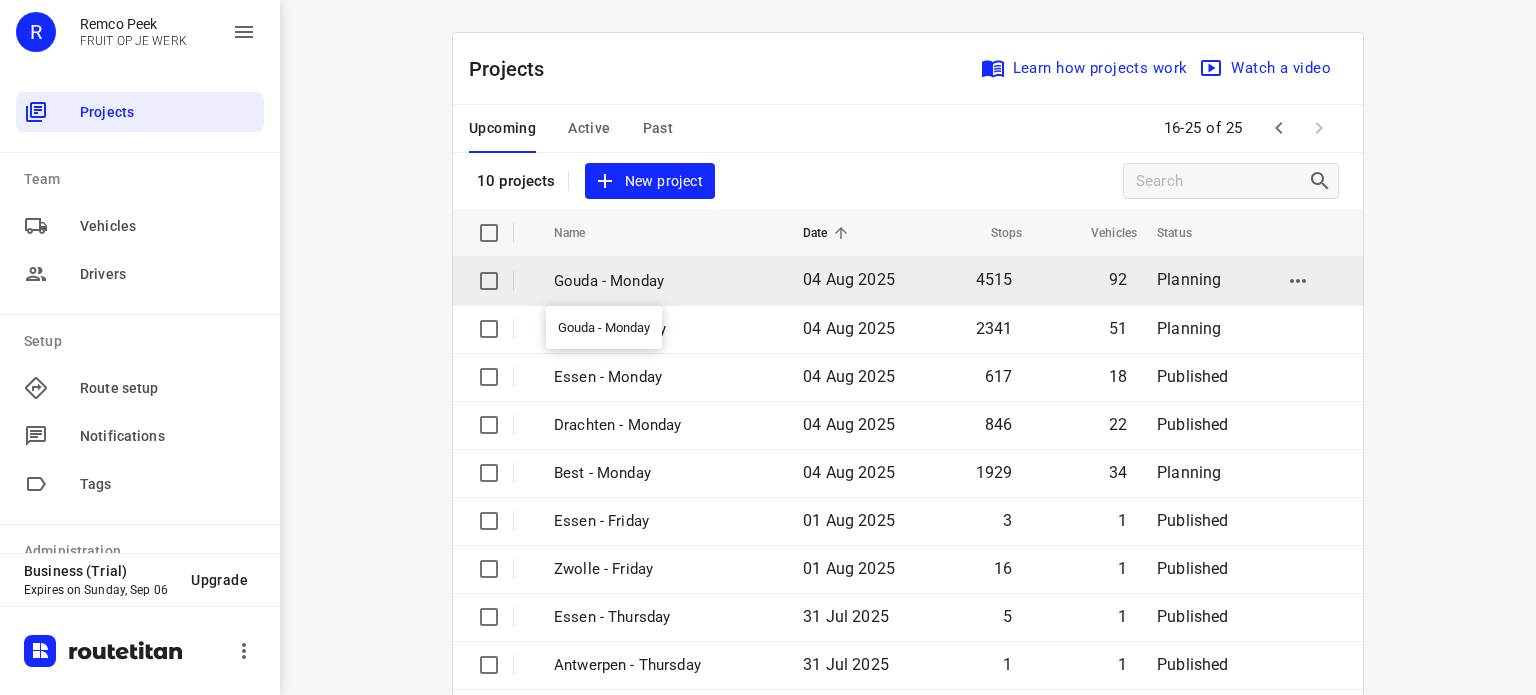 click on "Gouda - Monday" at bounding box center [663, 281] 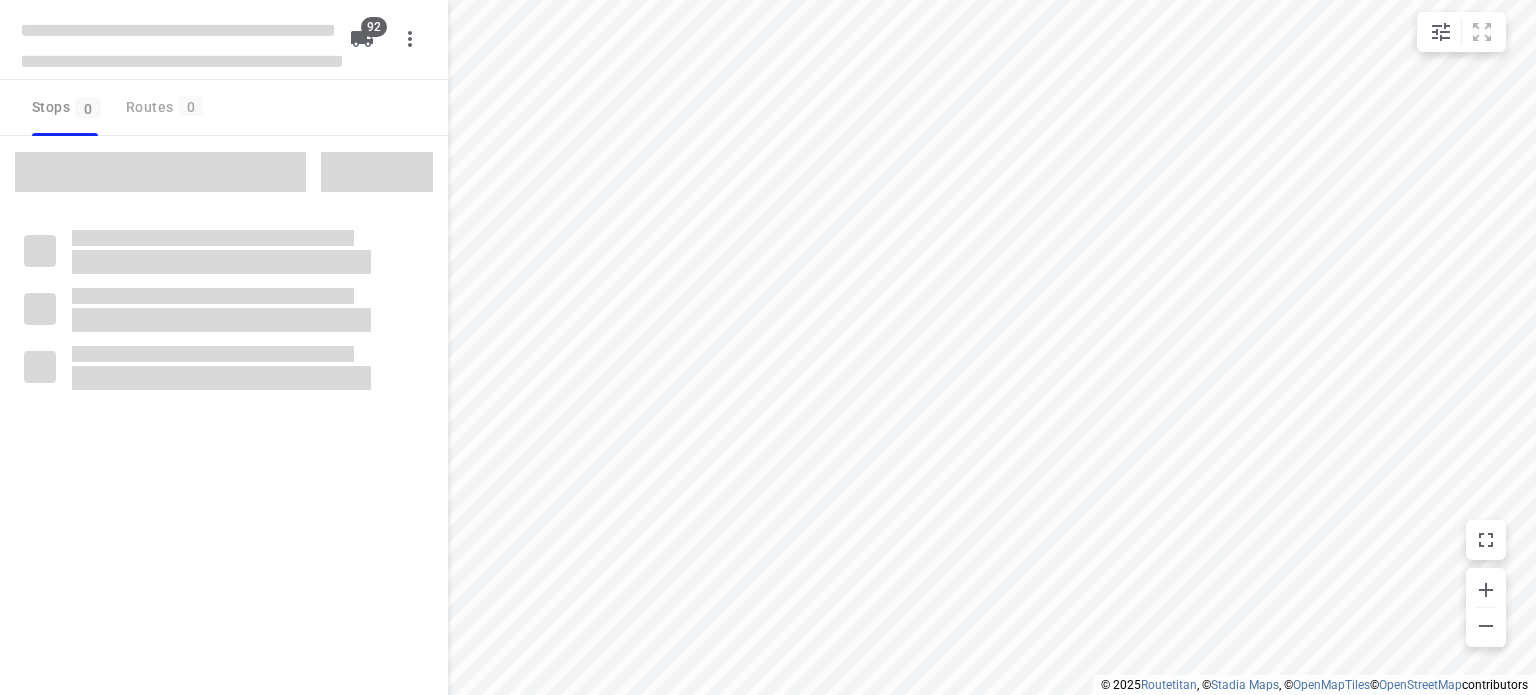 type on "distance" 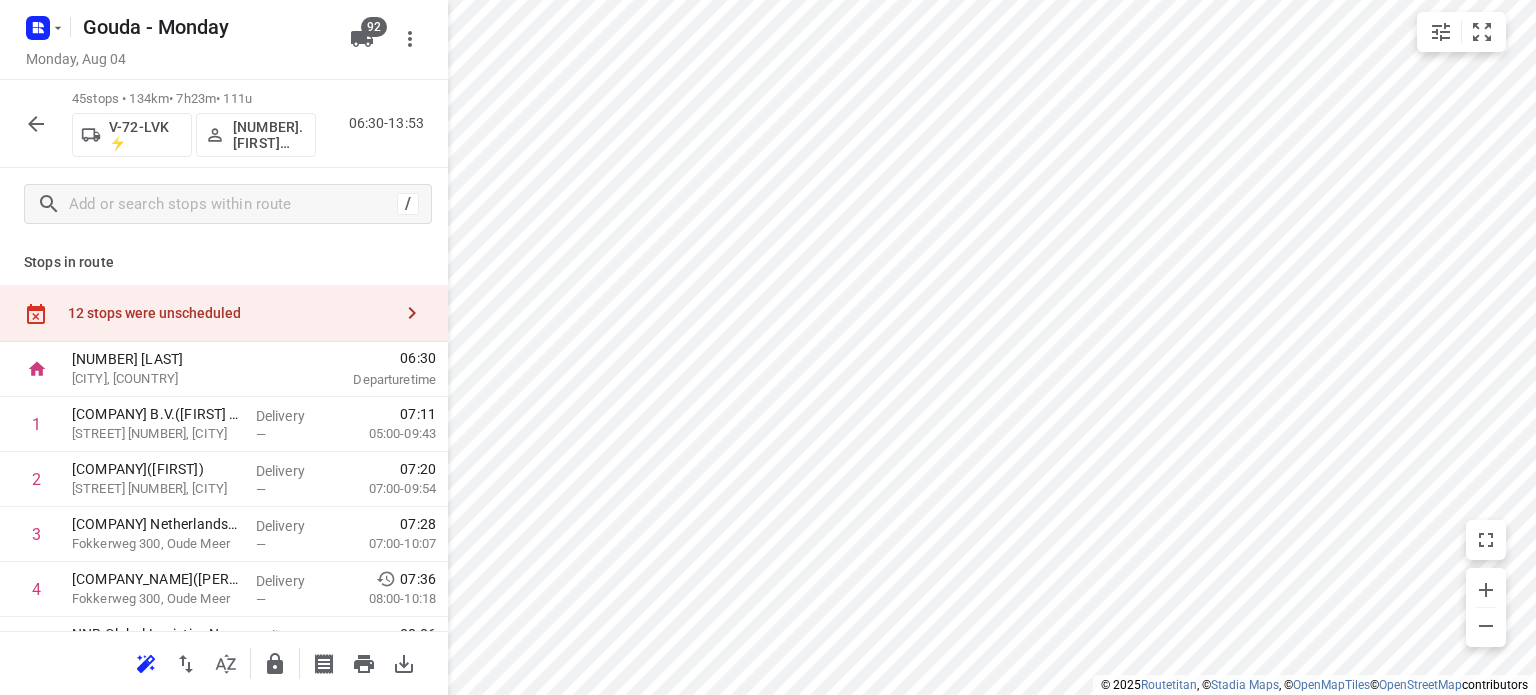 click 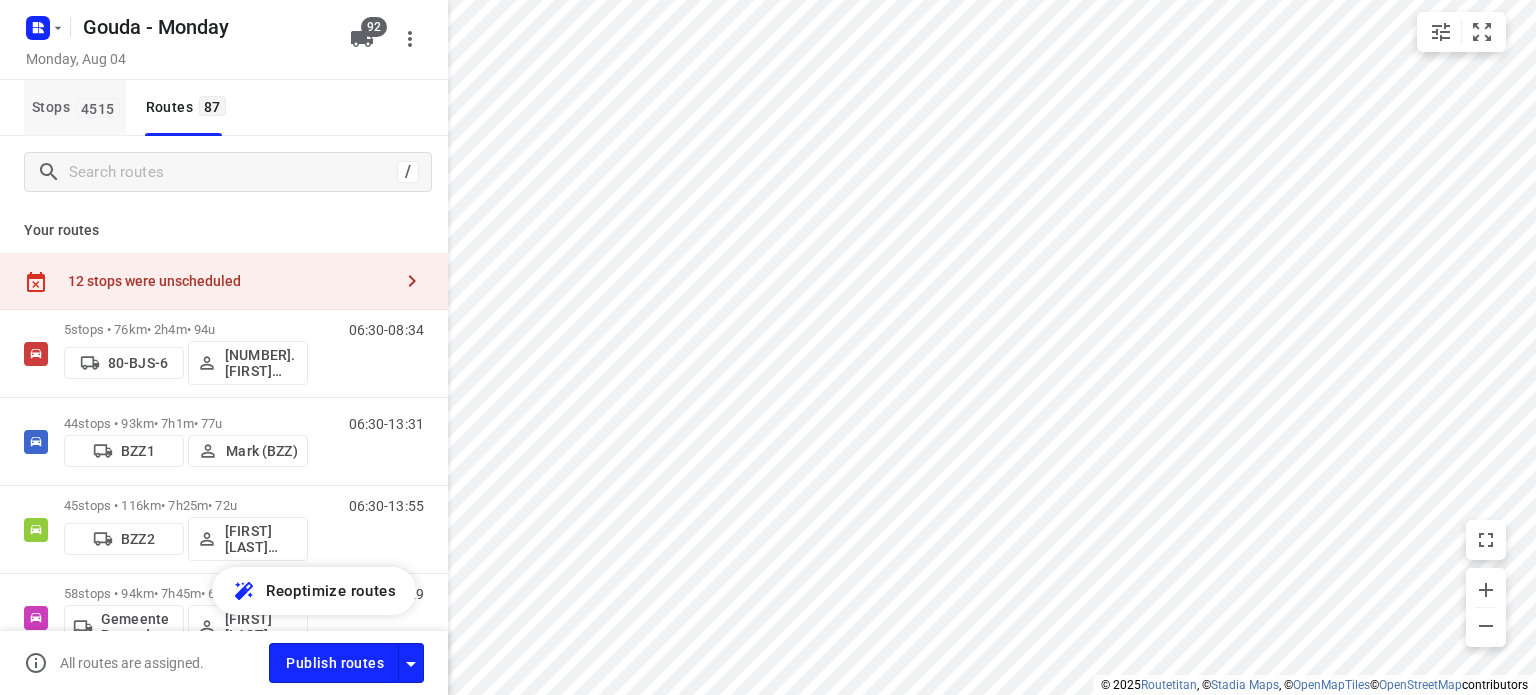 click on "Stops 4515" at bounding box center [79, 107] 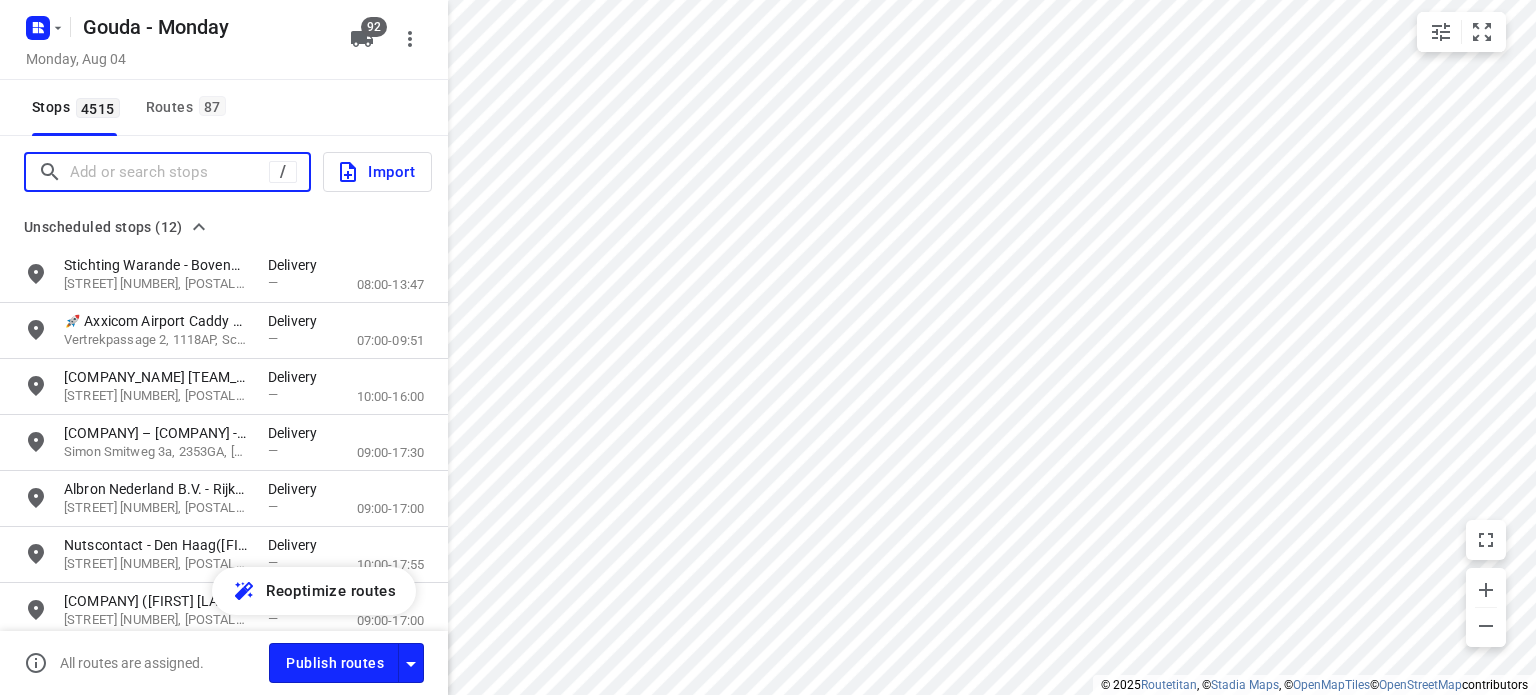 click at bounding box center (169, 172) 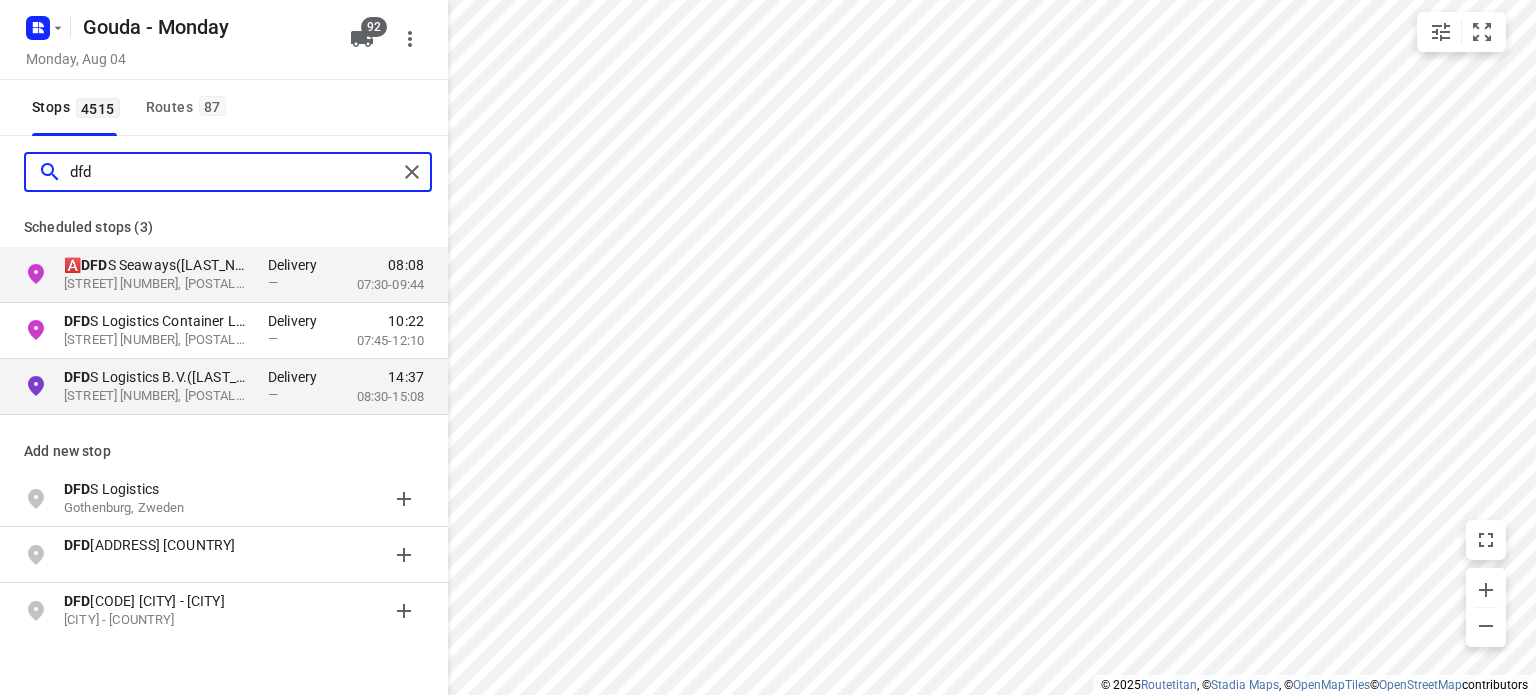 type on "dfd" 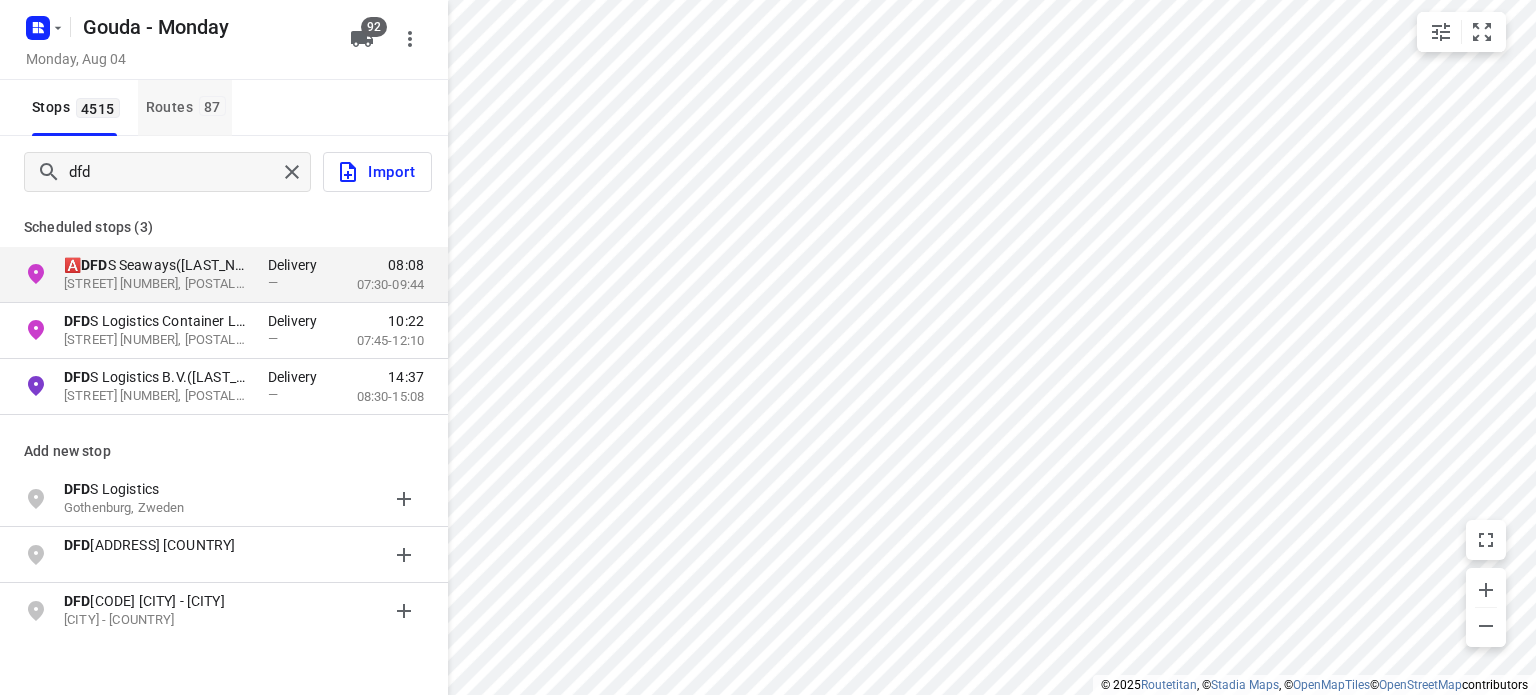 click on "Routes 87" at bounding box center (185, 108) 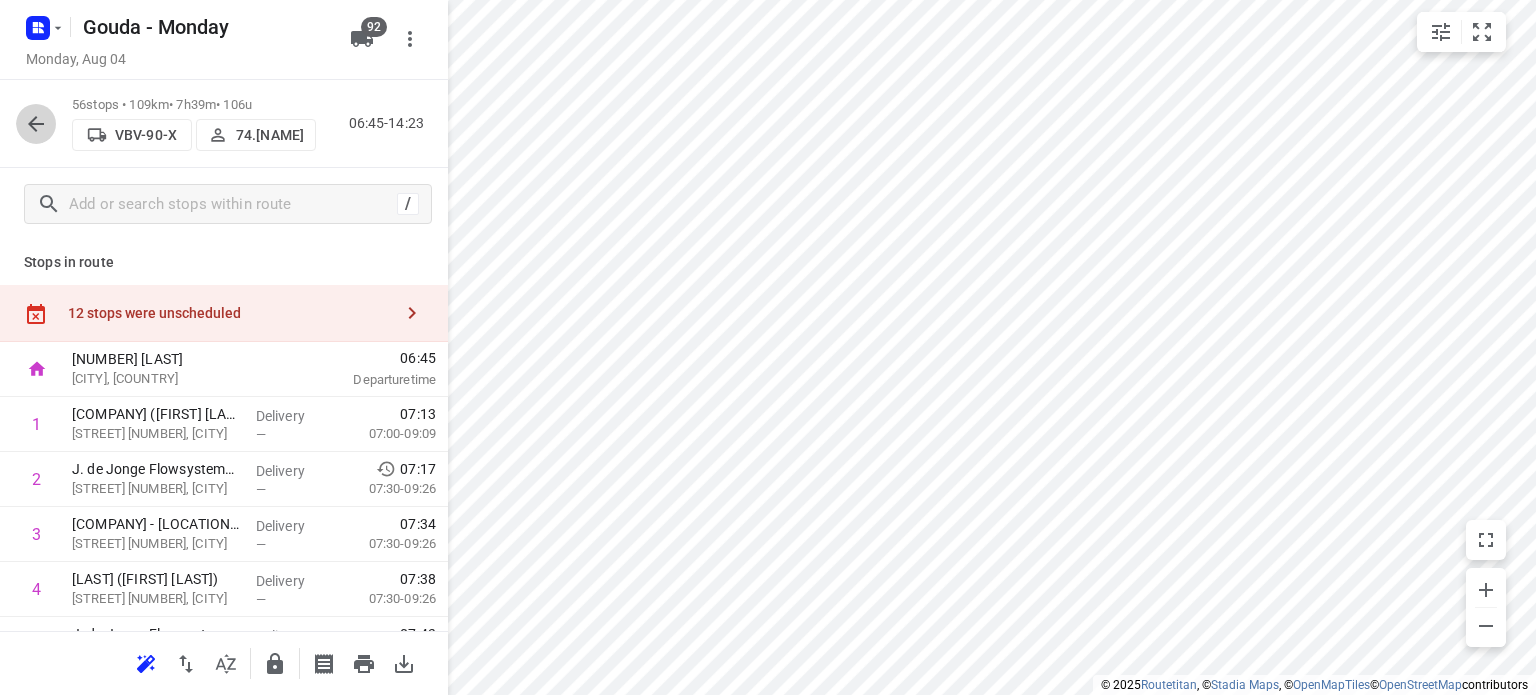 click 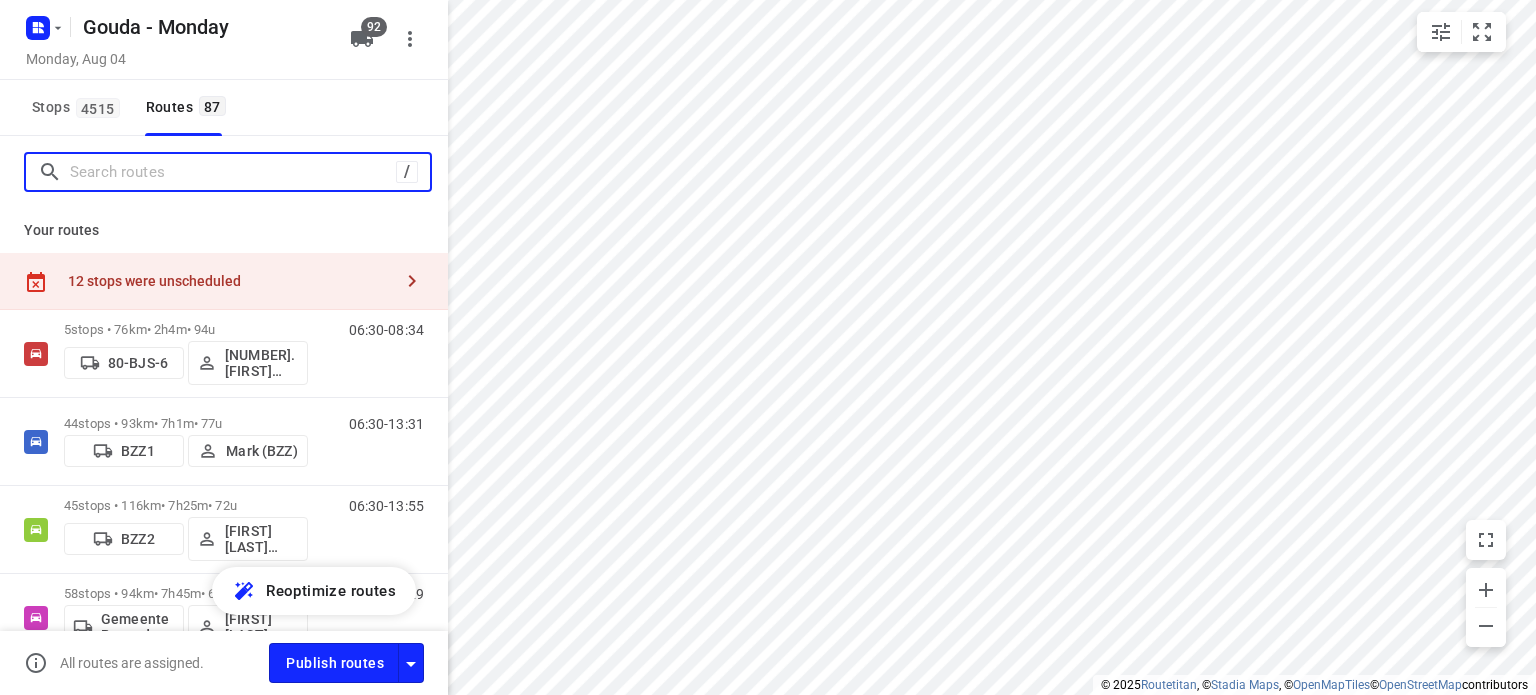 click at bounding box center [233, 172] 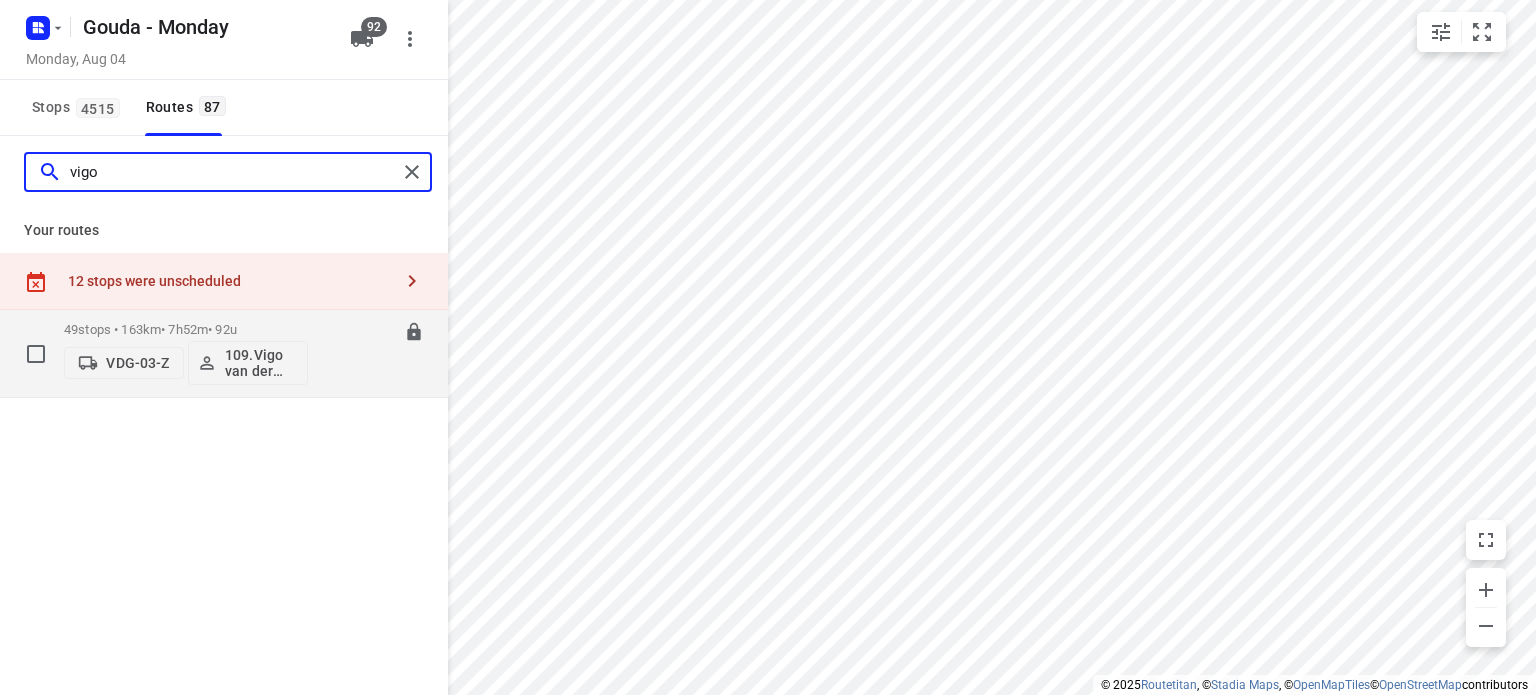 type on "vigo" 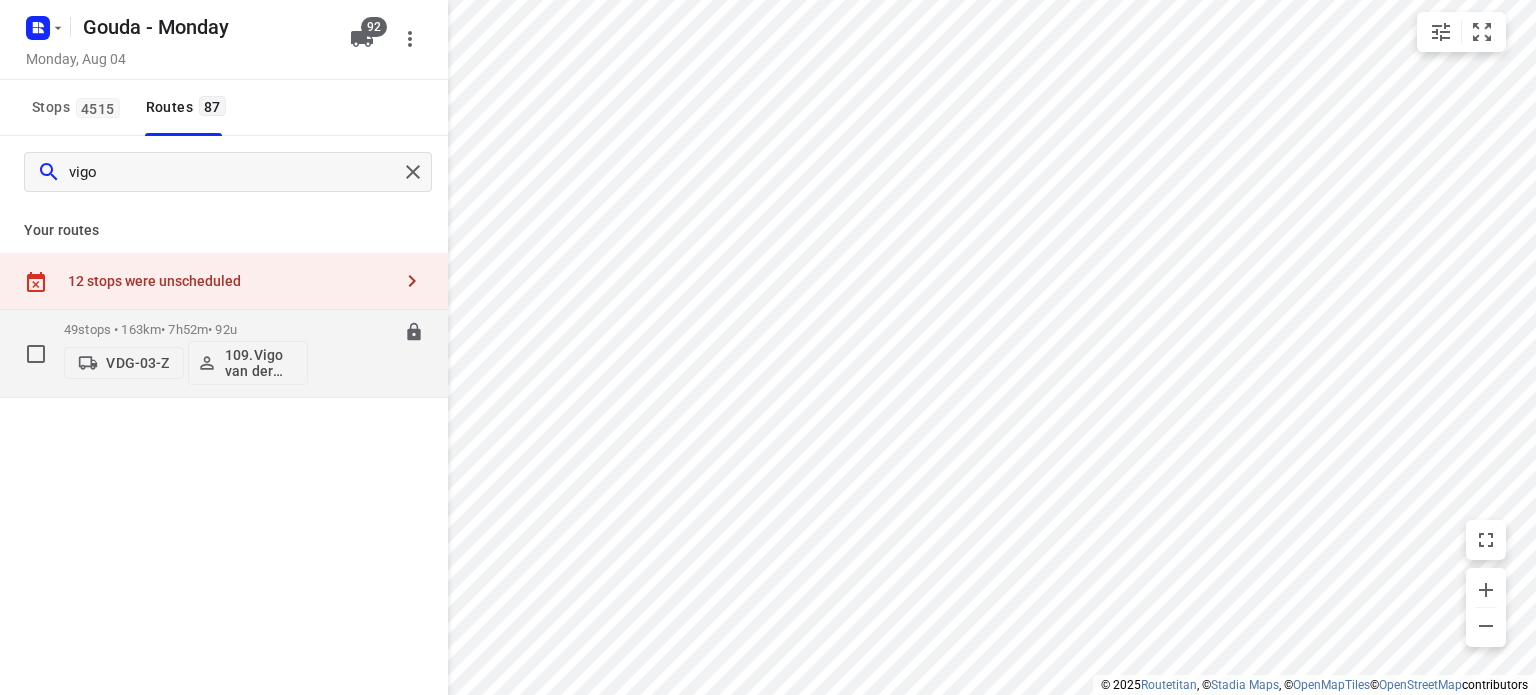 click on "109.Vigo van der Wal" at bounding box center (262, 363) 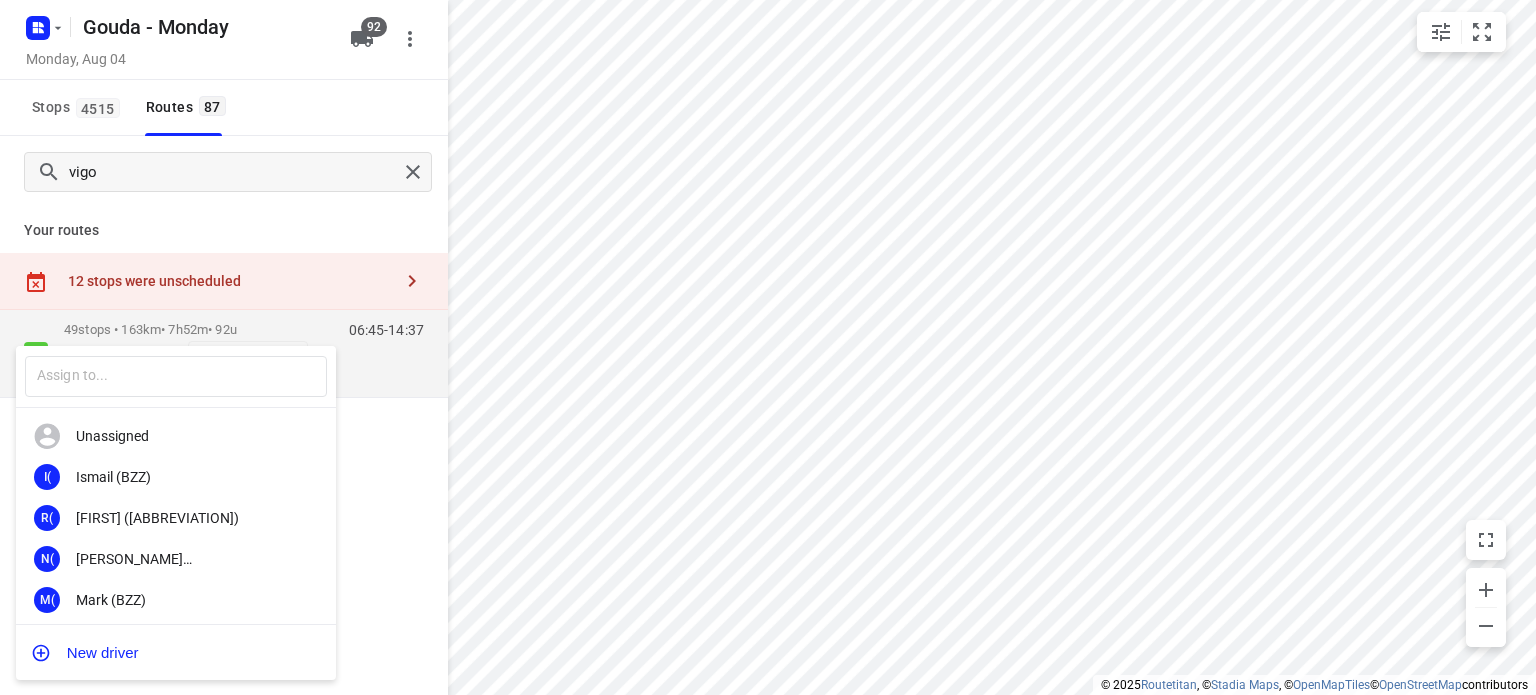 click at bounding box center (768, 347) 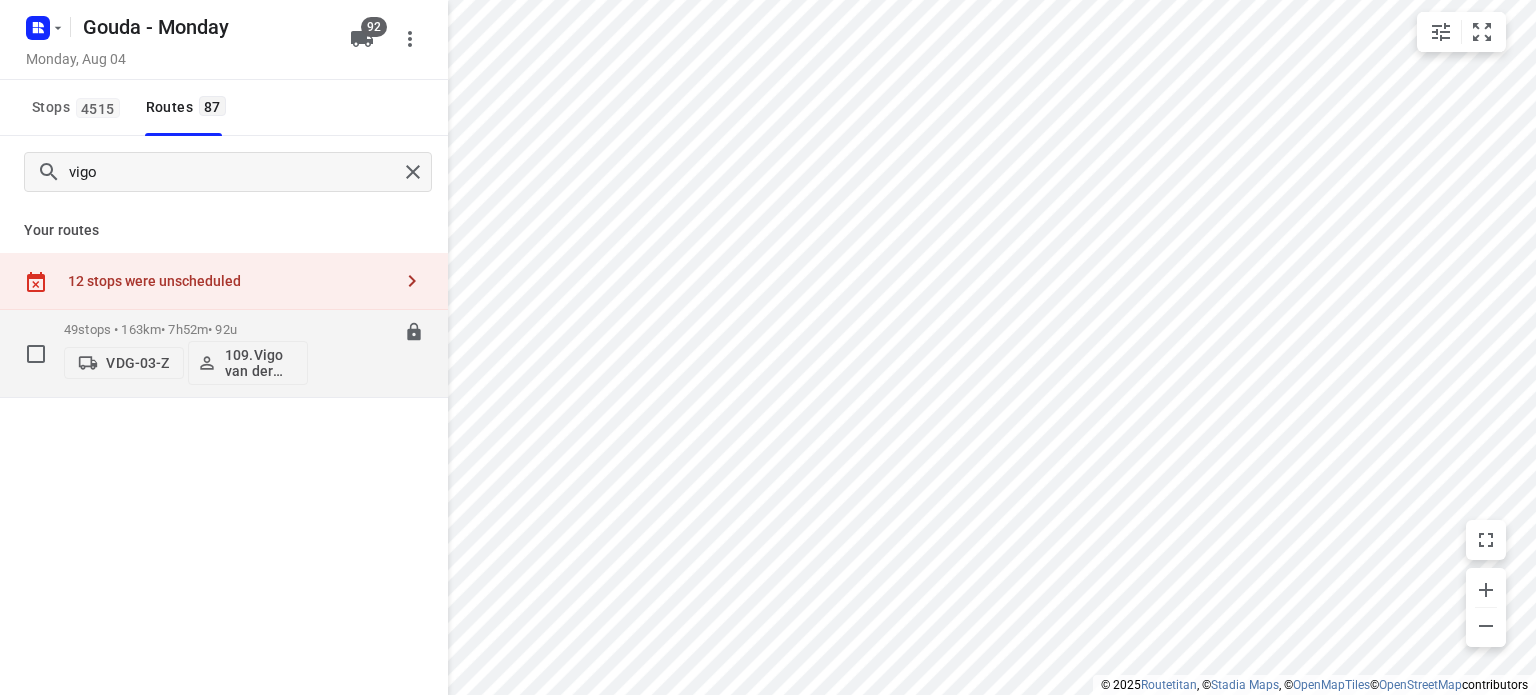 click on "[NUMBER] stops • [DISTANCE] • [DURATION] • [NUMBER]u" at bounding box center (186, 329) 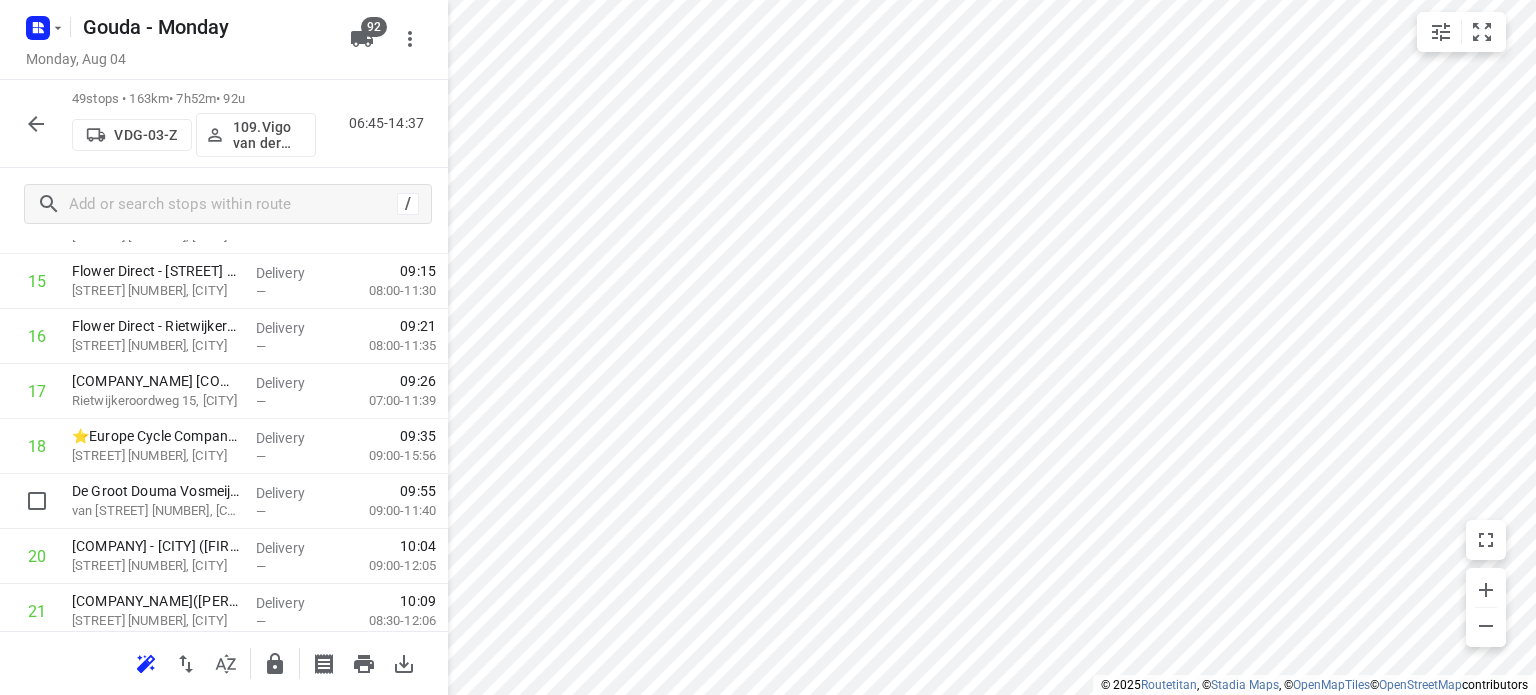scroll, scrollTop: 1000, scrollLeft: 0, axis: vertical 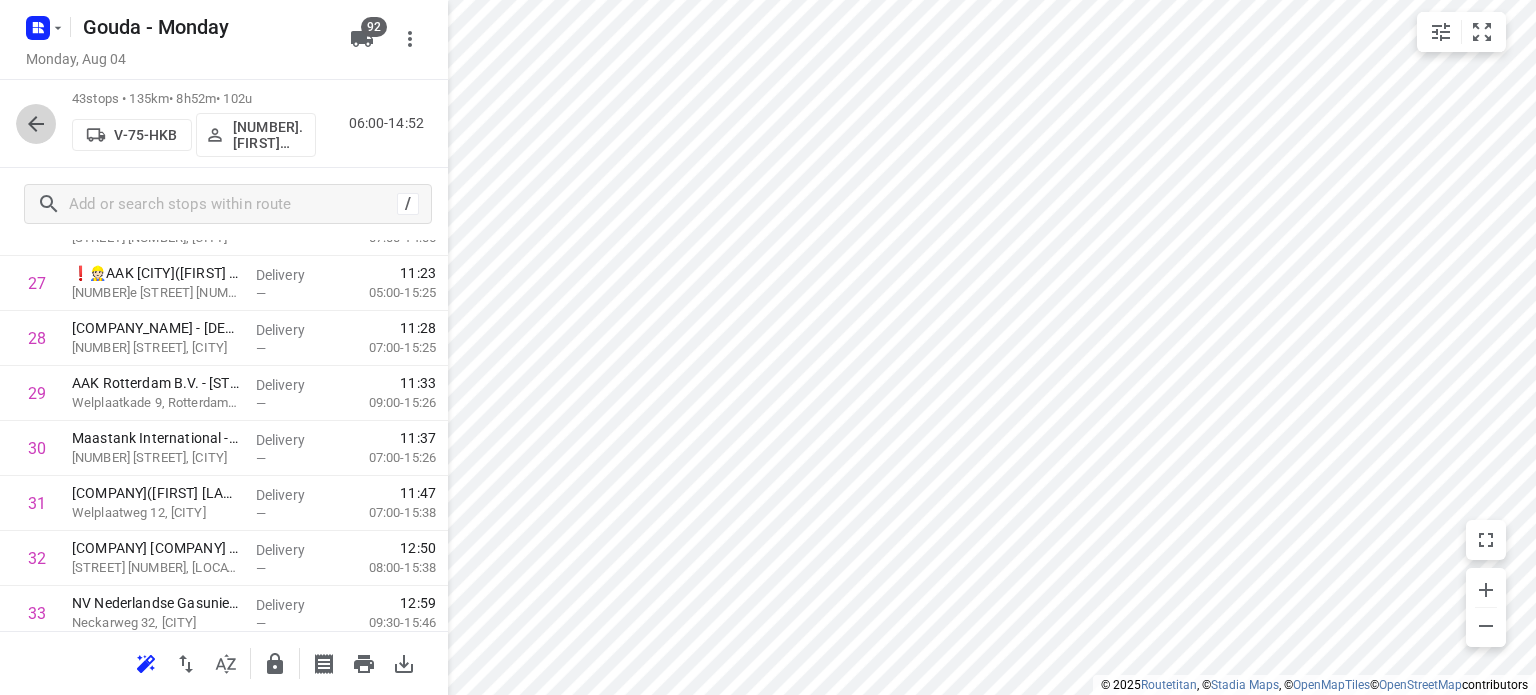 click at bounding box center (36, 124) 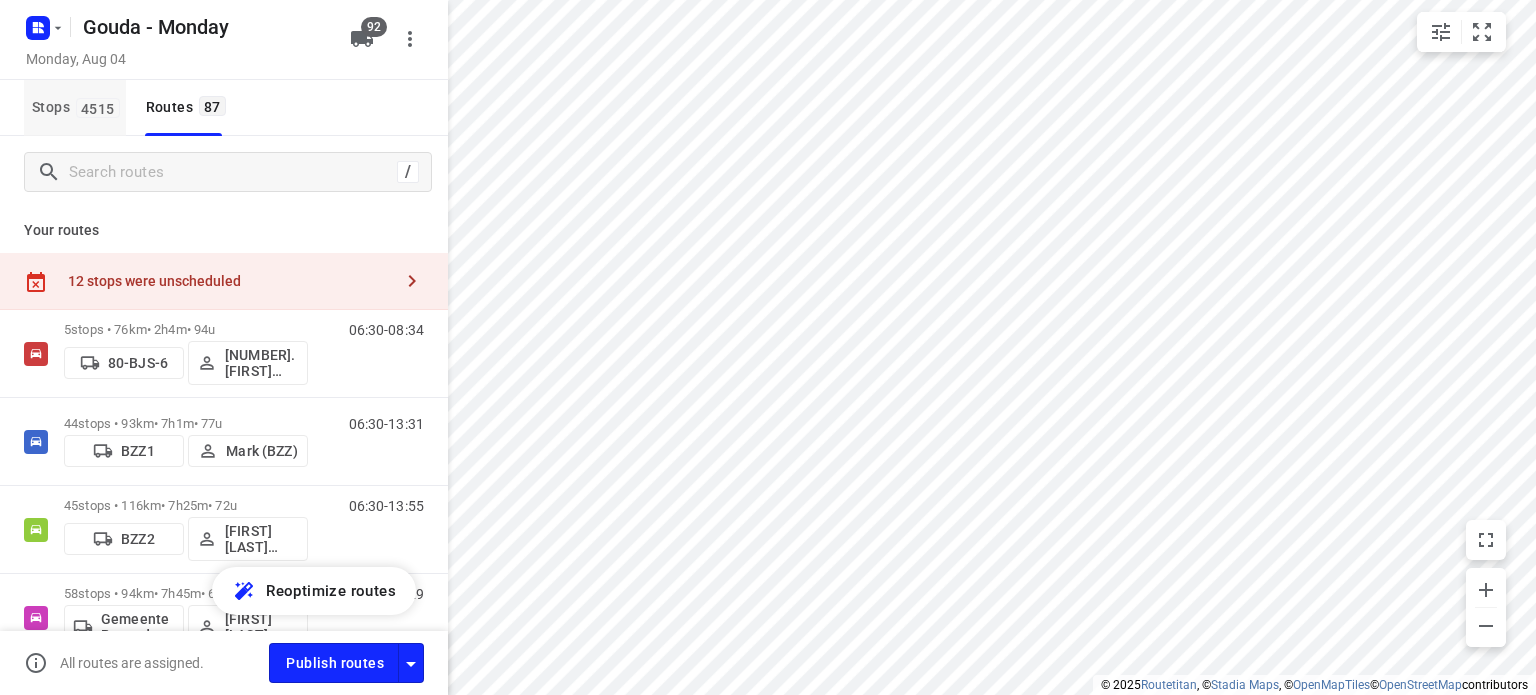 click on "Stops 4515" at bounding box center (79, 107) 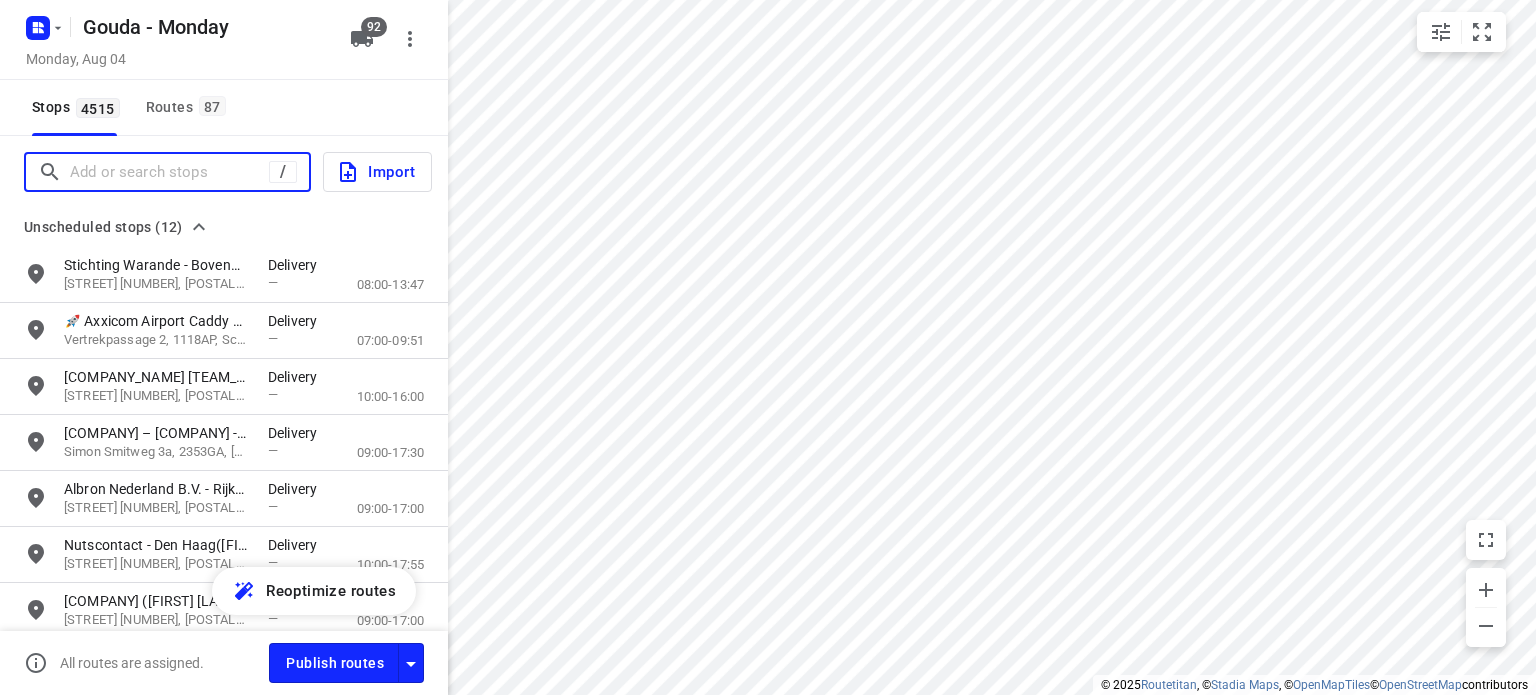 click at bounding box center [169, 172] 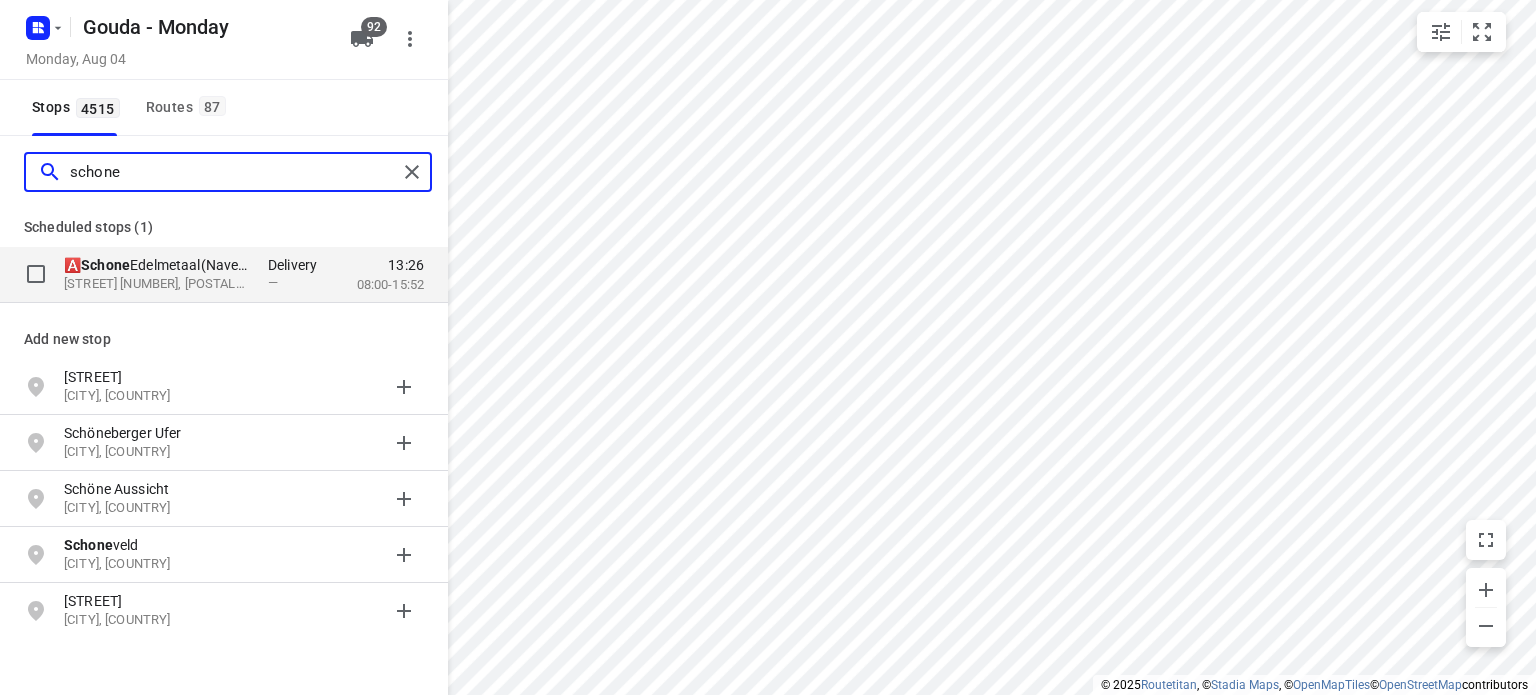 type on "schone" 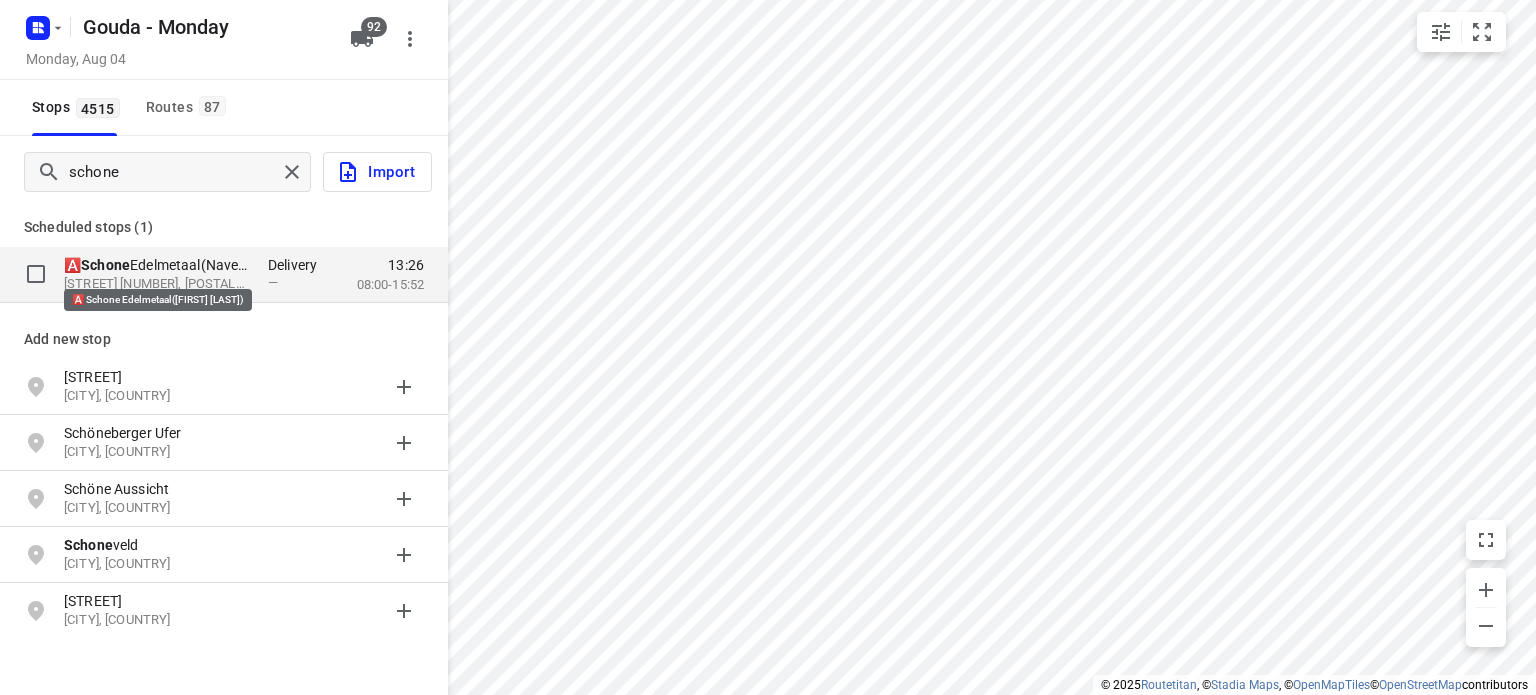 click on "Schone" at bounding box center [105, 265] 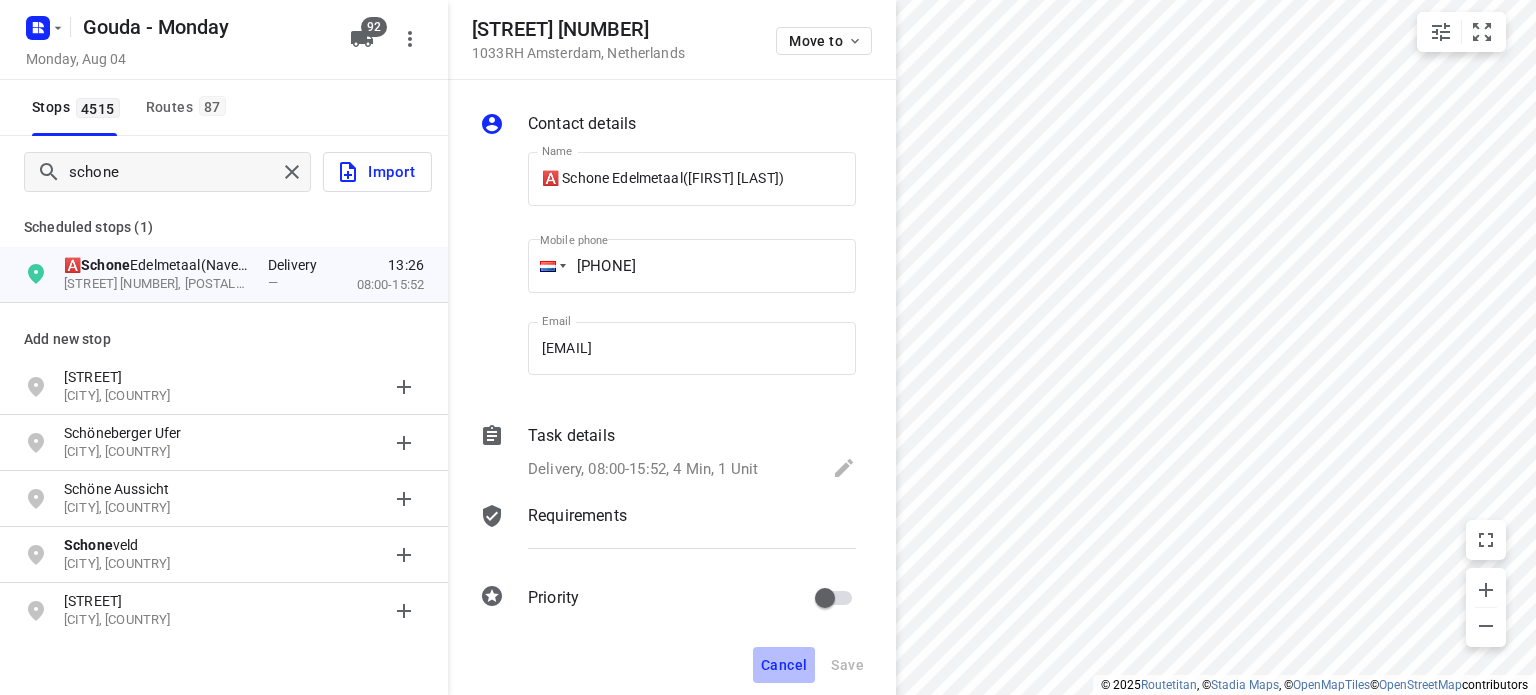 click on "Cancel" at bounding box center [784, 665] 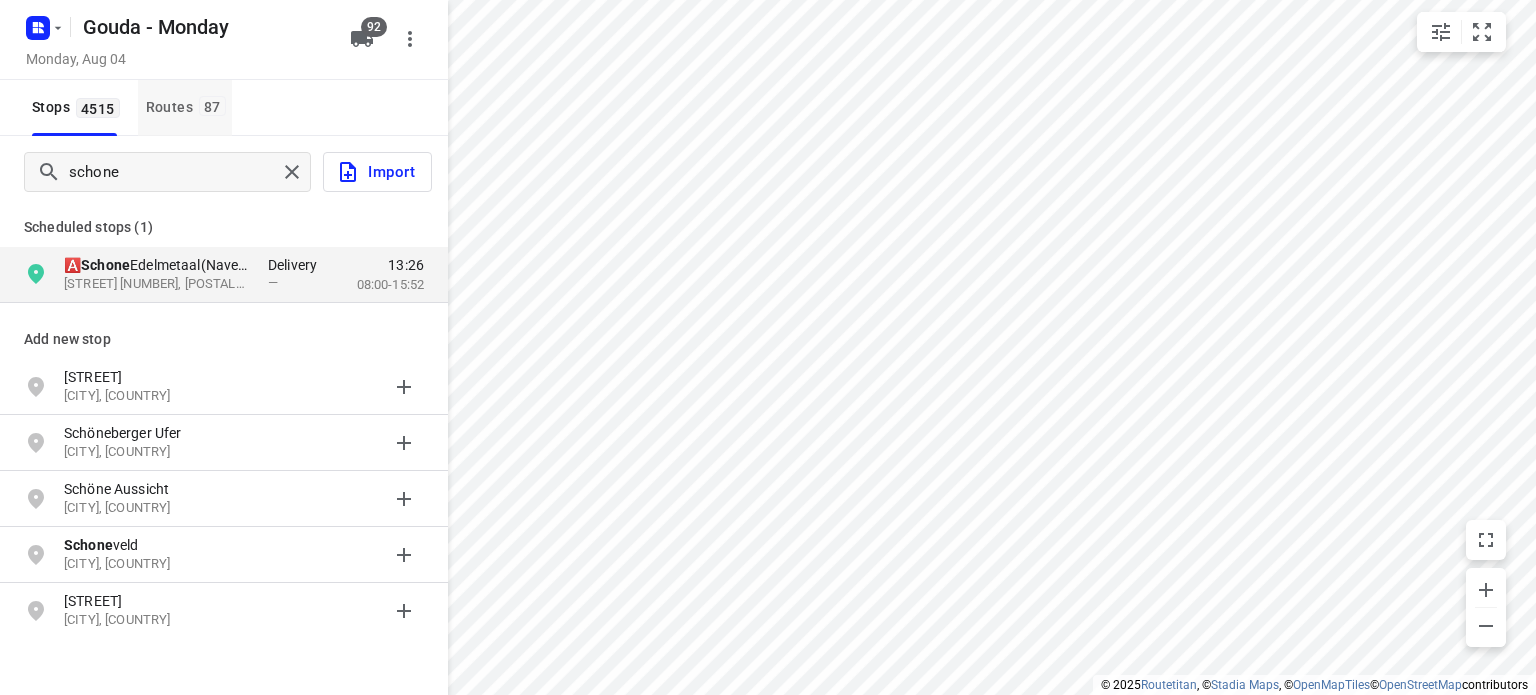 click on "Stops 4515 Routes 87" at bounding box center (224, 108) 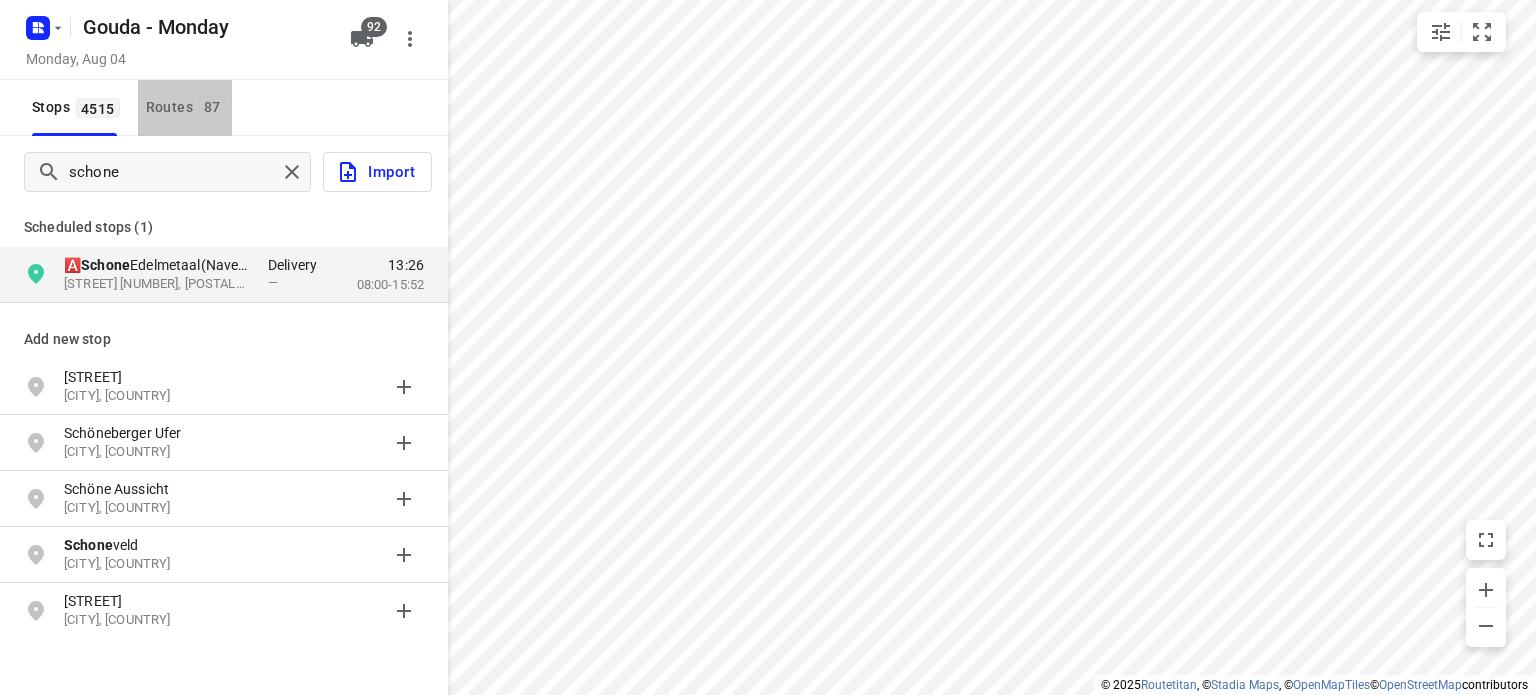click on "Routes 87" at bounding box center [189, 107] 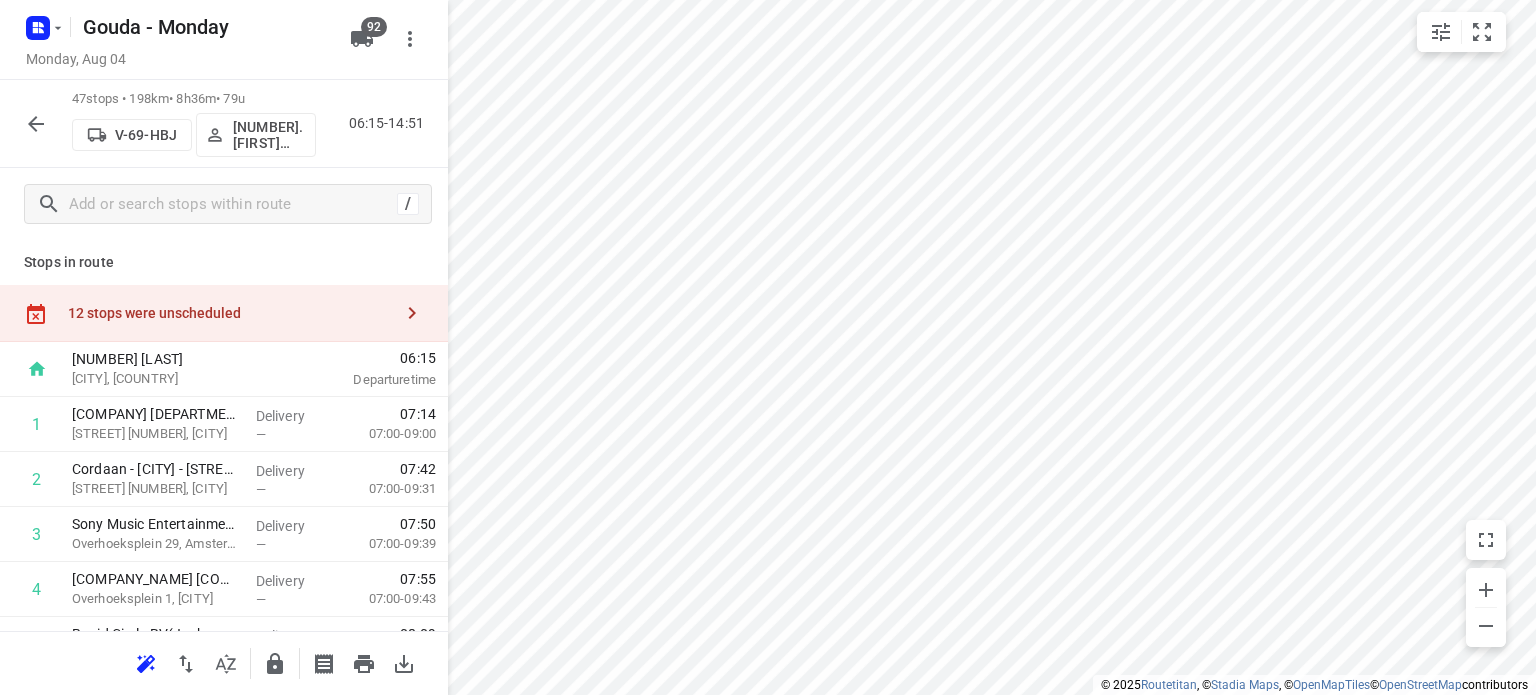 click 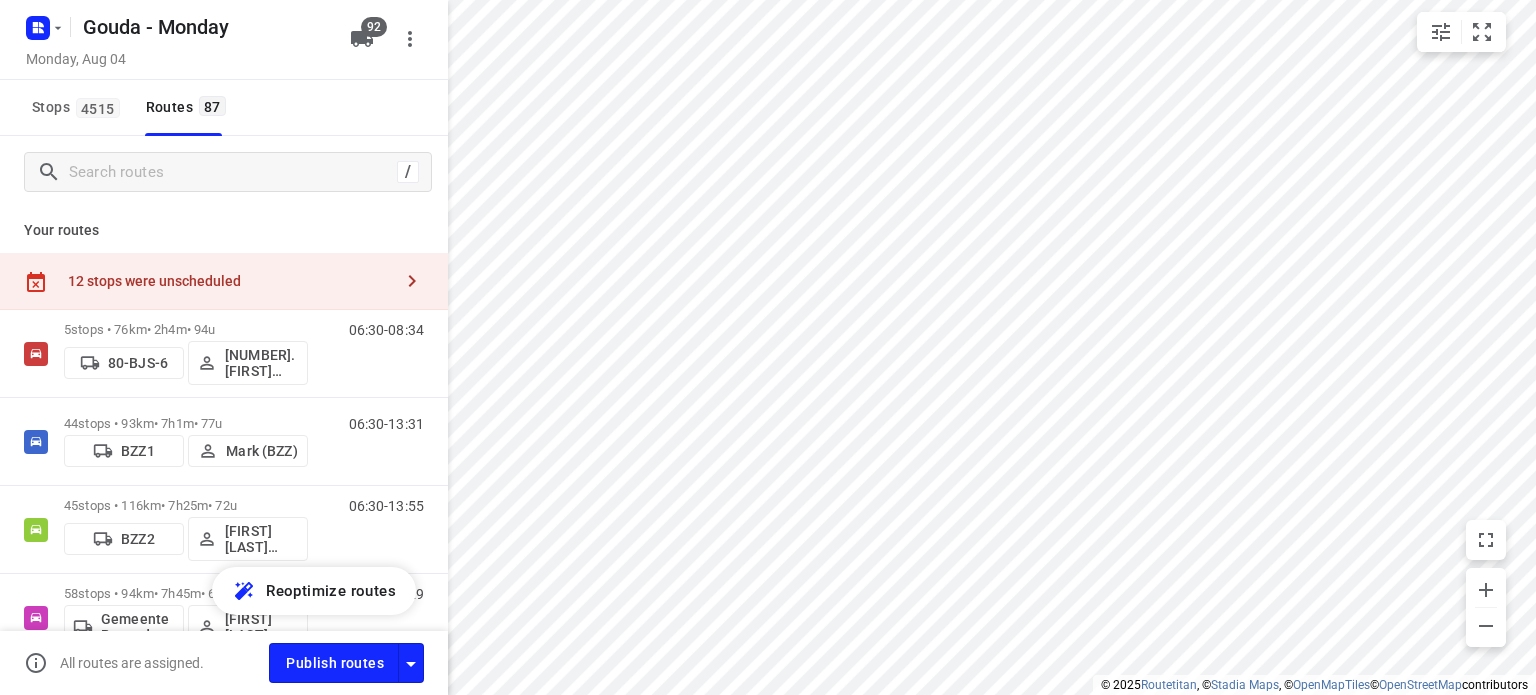 click on "i © 2025 Routetitan , © Stadia Maps , © OpenMapTiles © OpenStreetMap contributors [CITY] - Monday Monday, Aug 04 92 Stops 4515 Routes 87 / Your routes 12 stops were unscheduled 5 stops • 76km • 2h4m • 94u BJS-6 [NUMBER]. [FIRST] [LAST] [TIME]-[TIME] 44 stops • 93km • 7h1m • 77u BZZ1 [FIRST] ([ORGANIZATION]) [TIME]-[TIME] 45 stops • 116km • 7h25m • 72u BZZ2 [FIRST] [LAST] ([ORGANIZATION]) [TIME]-[TIME] 58 stops • 94km • 7h45m • 69u [COMPANY] [CITY] [NUMBER] [FIRST] ([ORGANIZATION]) [TIME]-[TIME] 51 stops • 42km • 5h49m • 75u Spek 1 [FIRST] [LAST] [TIME]-[TIME] 39 stops • 95km • 6h34m • 67u Spek 2 [NUMBER]. [FIRST] [LAST] [TIME]-[TIME] 43 stops • 19km • 4h59m • 60u Spek 3 [NUMBER]. [FIRST] [LAST] [TIME]-[TIME] 30 stops • 63km • 4h30m • 53u Spek 4 [FIRST] [LAST] [TIME]-[TIME] 57 stops • 182km • 8h42m • 100u V-[NUMBER]-[LAST] [NUMBER]. [FIRST] [LAST] [TIME]-[TIME] 60 stops • 206km • 10h37m • 105u V-[NUMBER]-[LAST] [NUMBER]. [FIRST] [LAST] [TIME]-[TIME] 54 stops •" at bounding box center (768, 347) 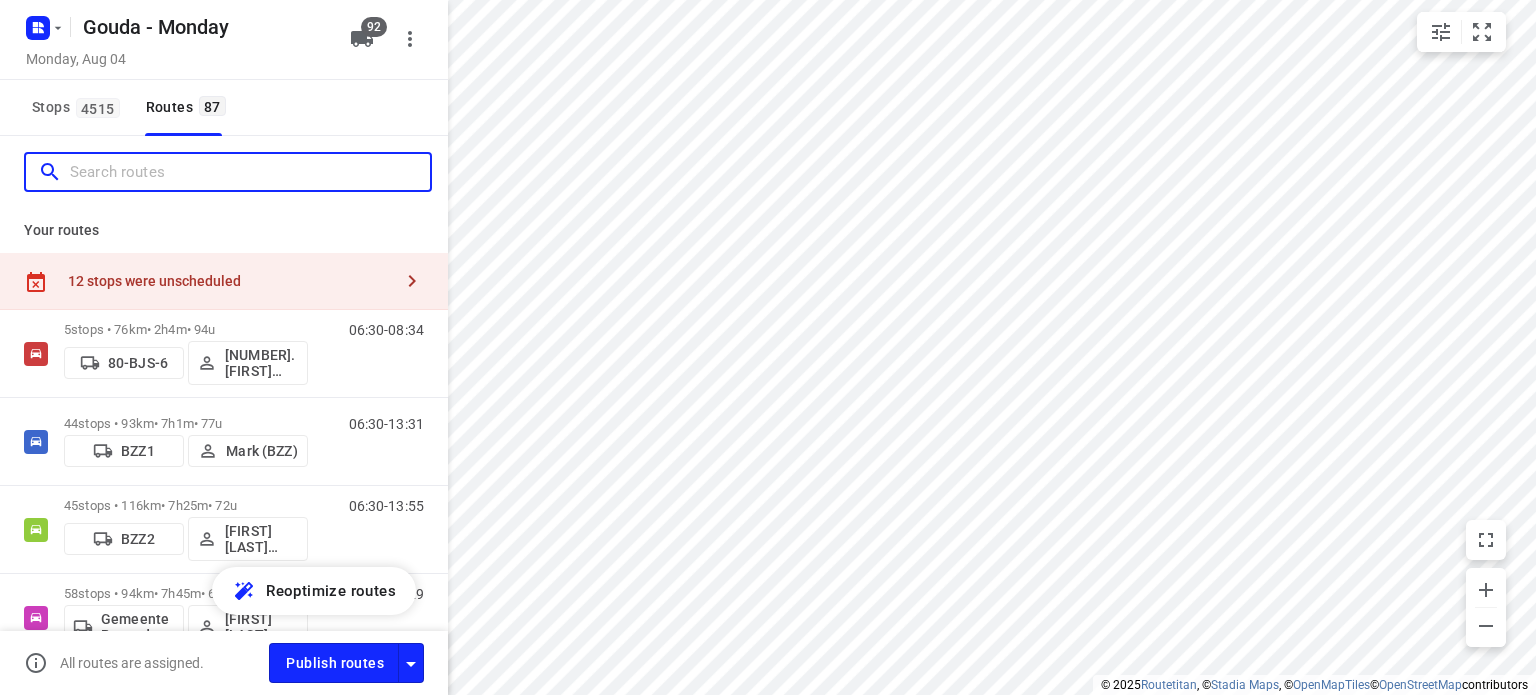 click at bounding box center (250, 172) 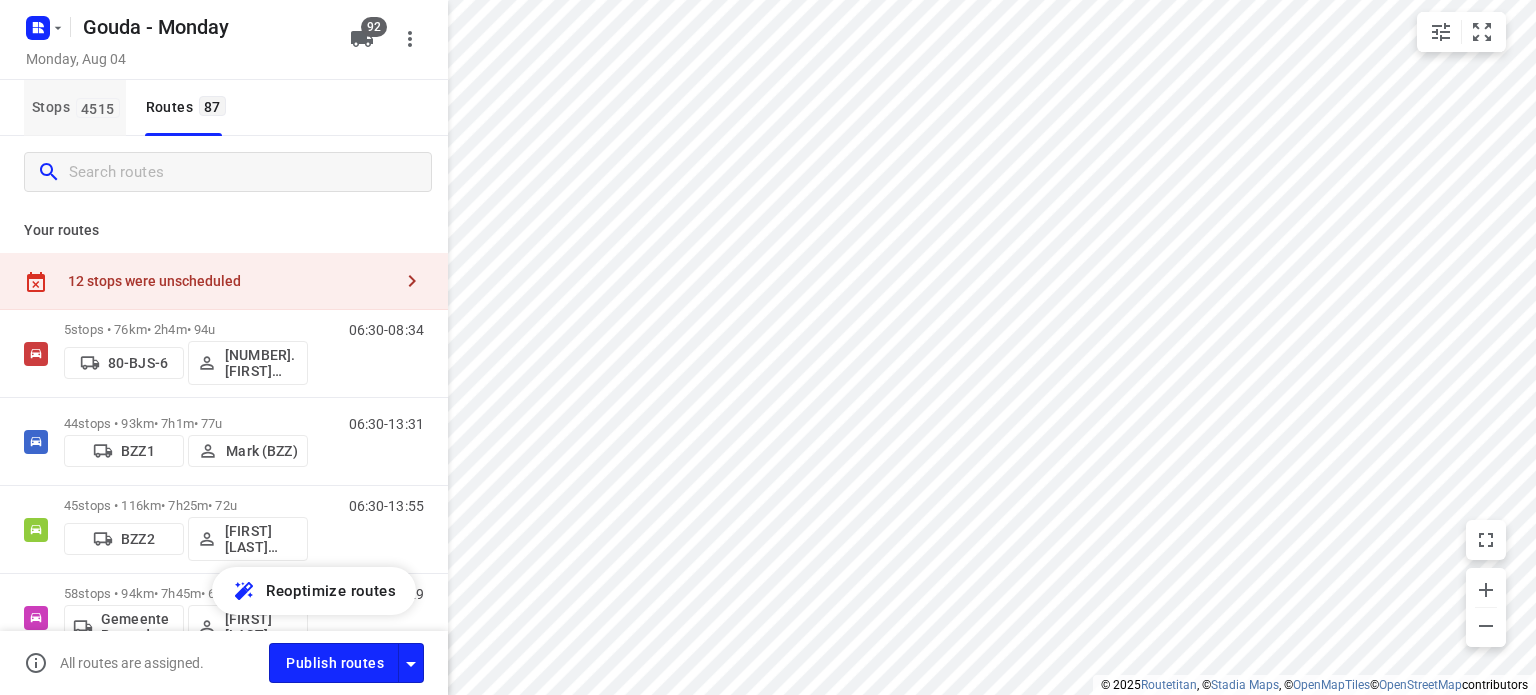 click on "Stops 4515" at bounding box center [79, 107] 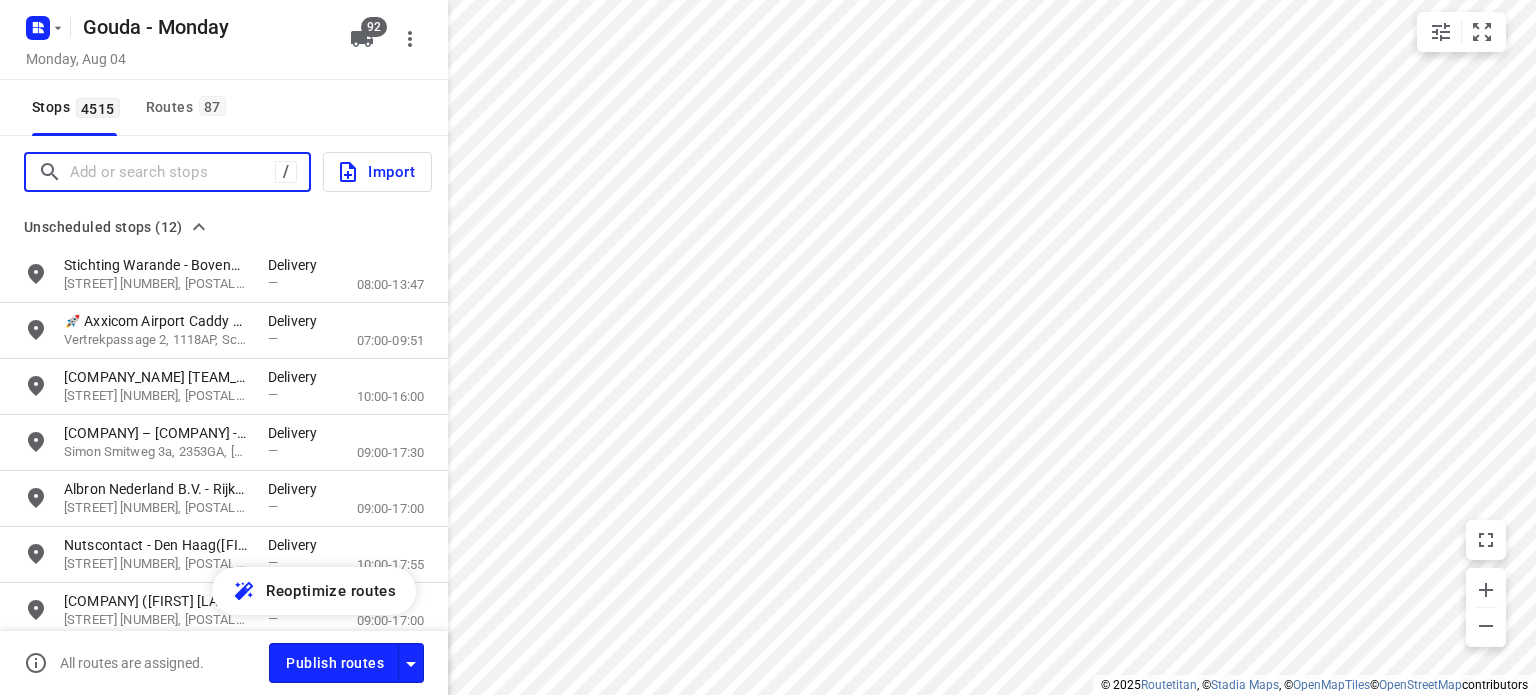 click at bounding box center (172, 172) 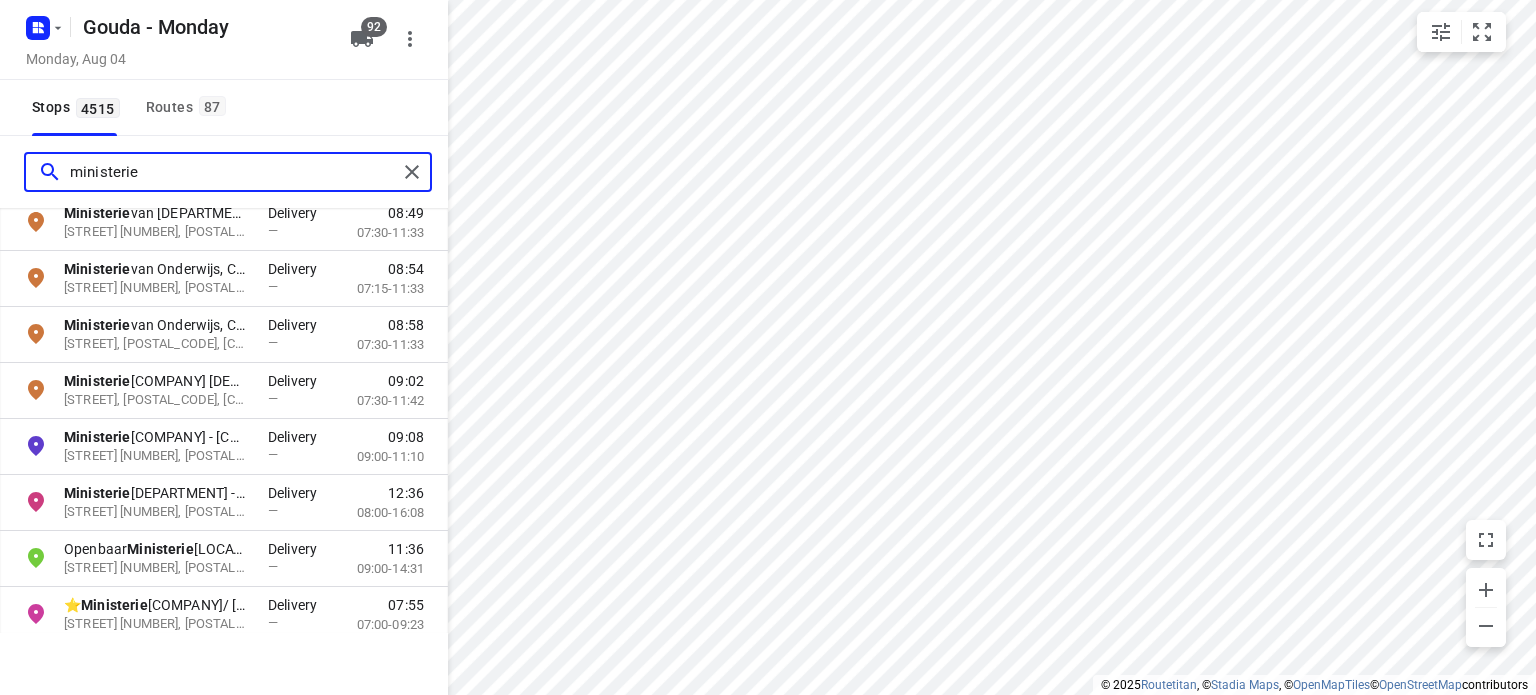 scroll, scrollTop: 600, scrollLeft: 0, axis: vertical 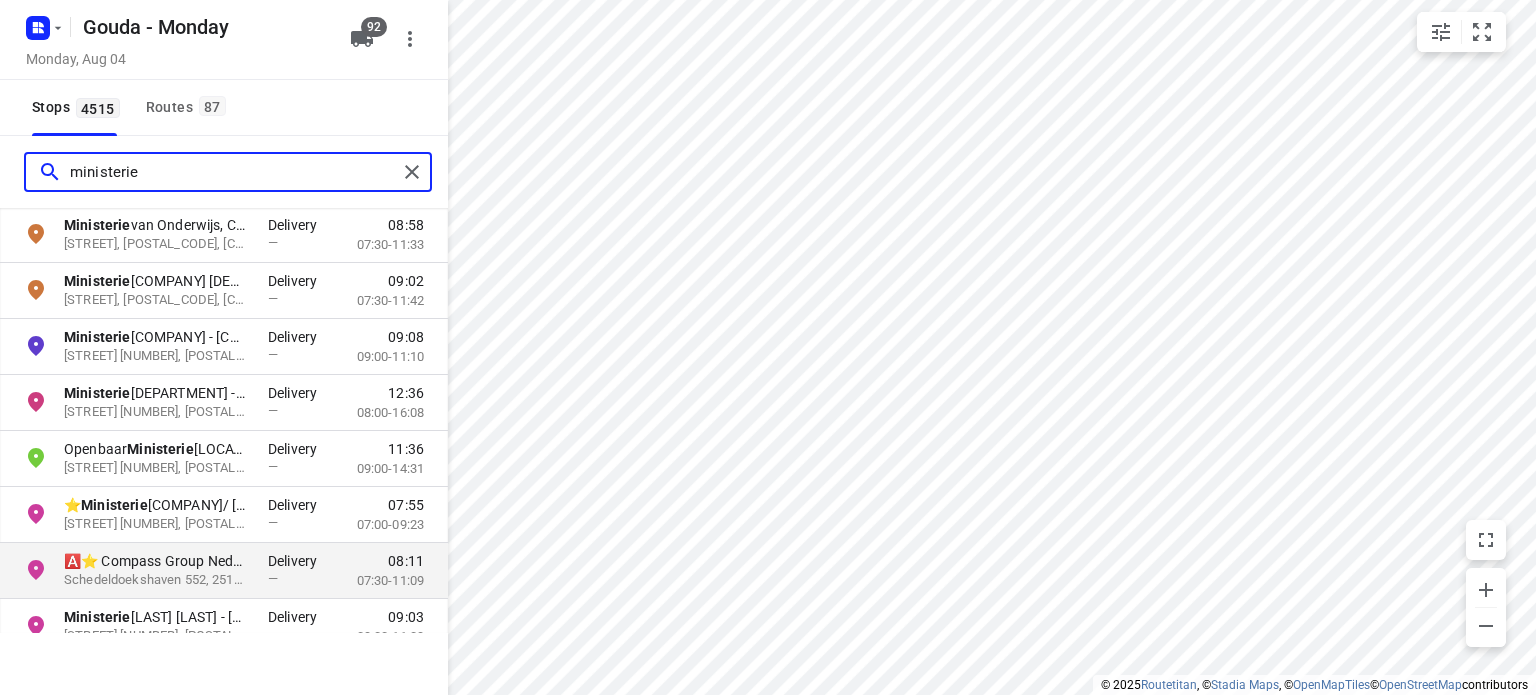 type on "ministerie" 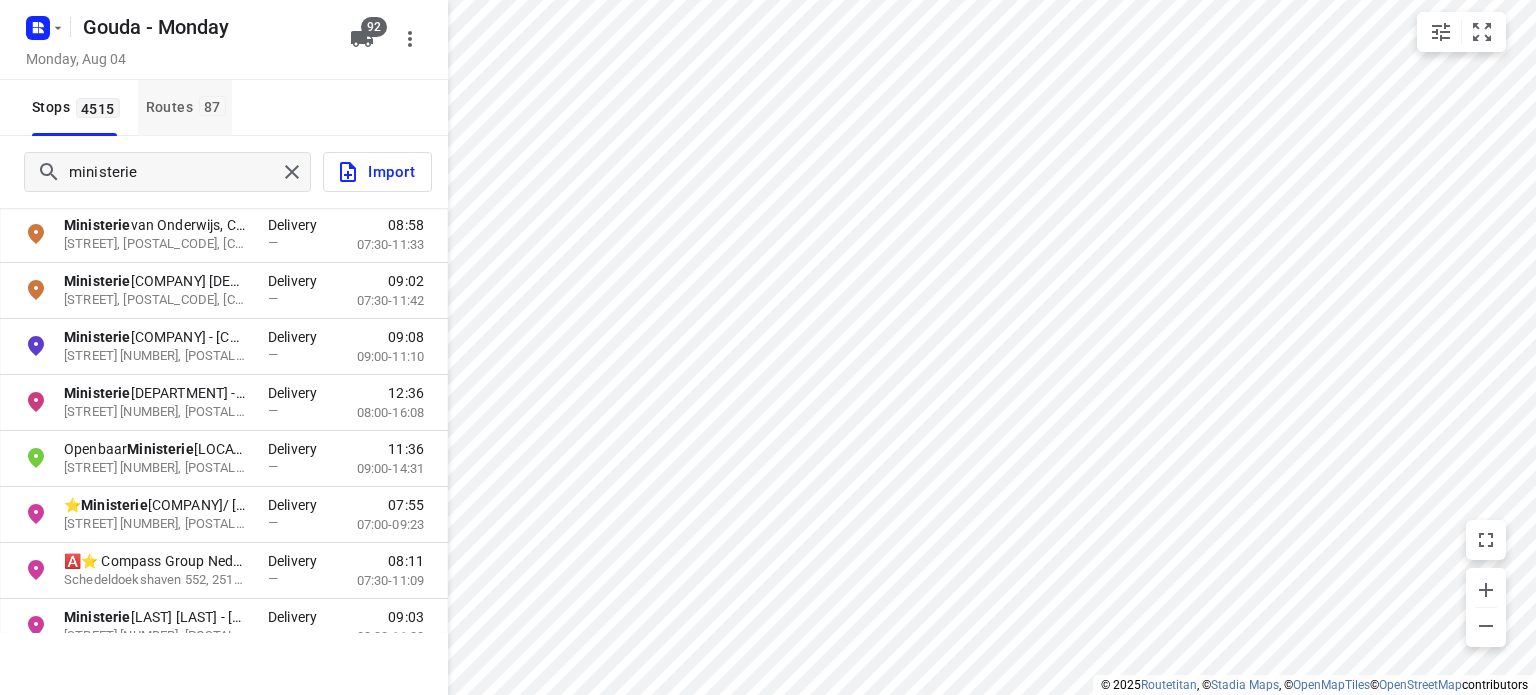 click on "Routes 87" at bounding box center [189, 107] 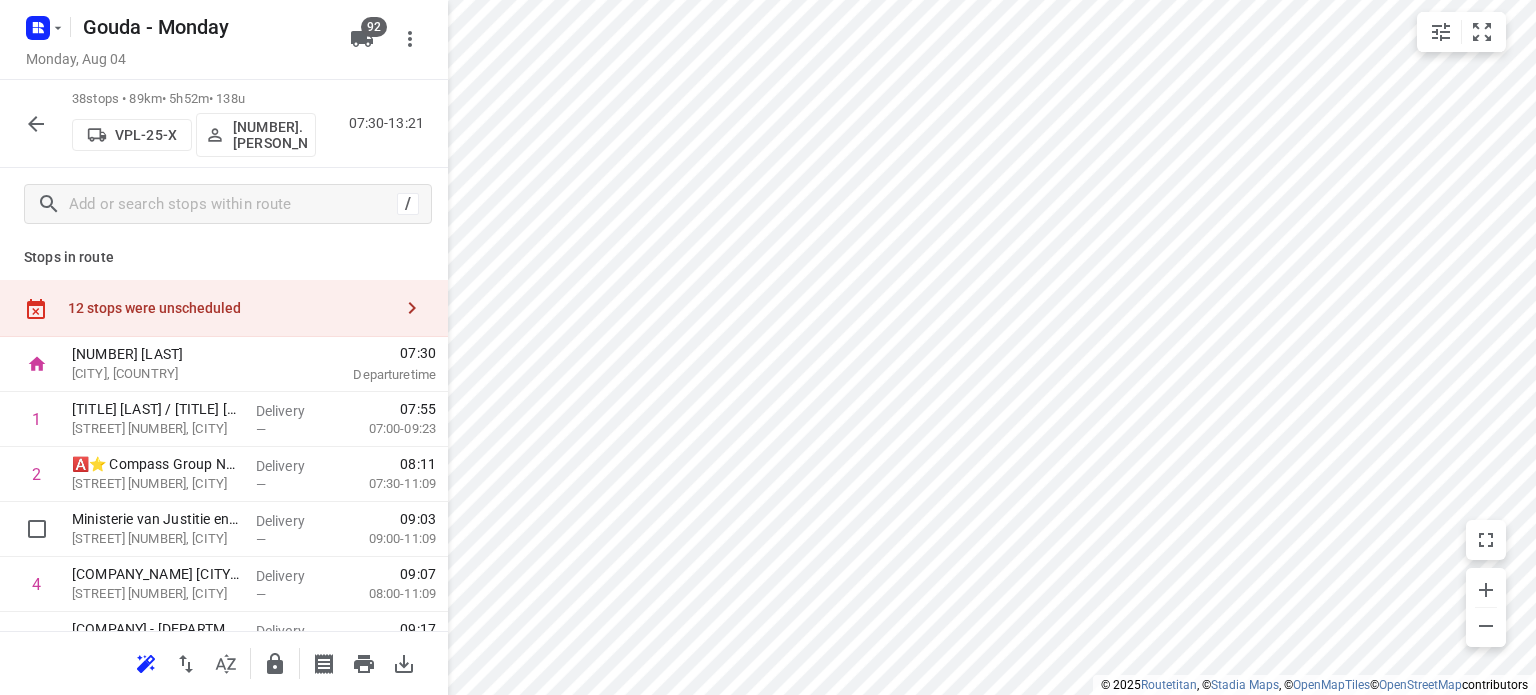 scroll, scrollTop: 0, scrollLeft: 0, axis: both 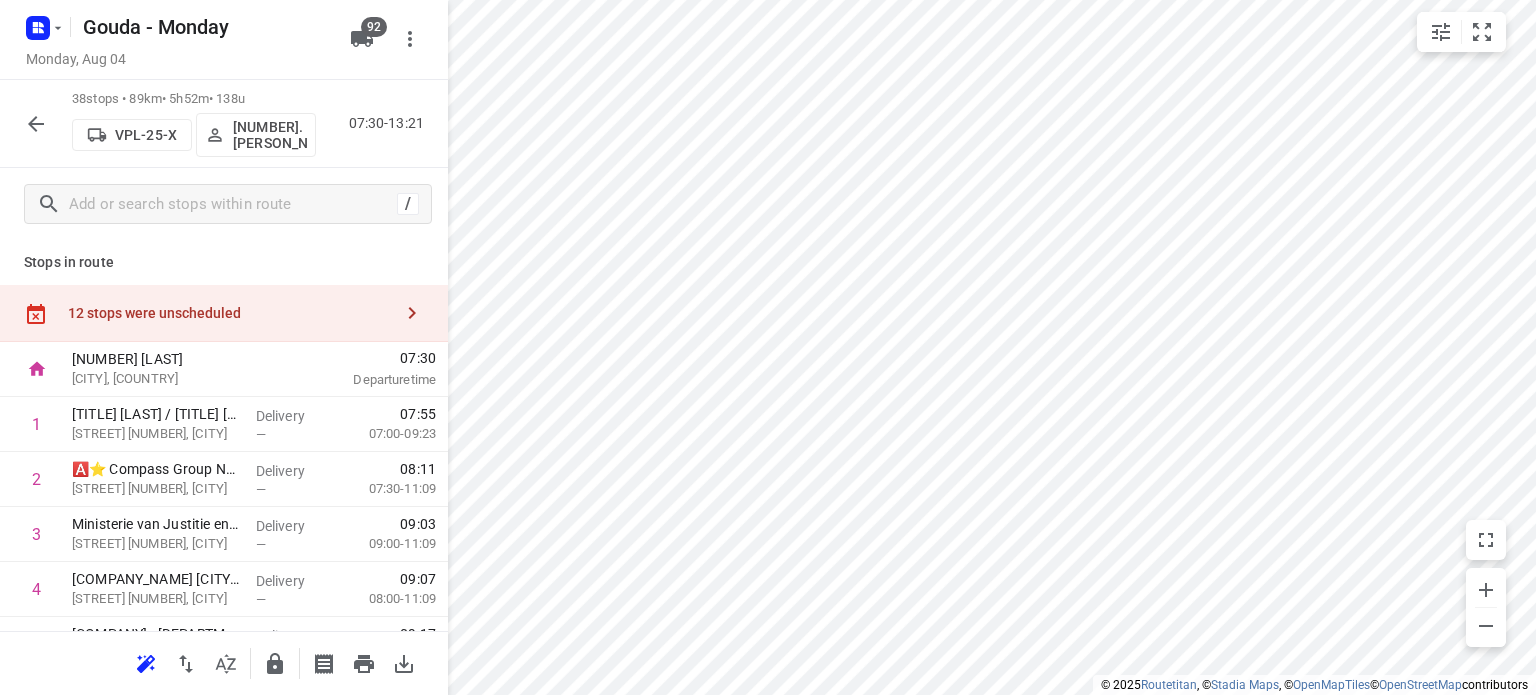 click at bounding box center [36, 124] 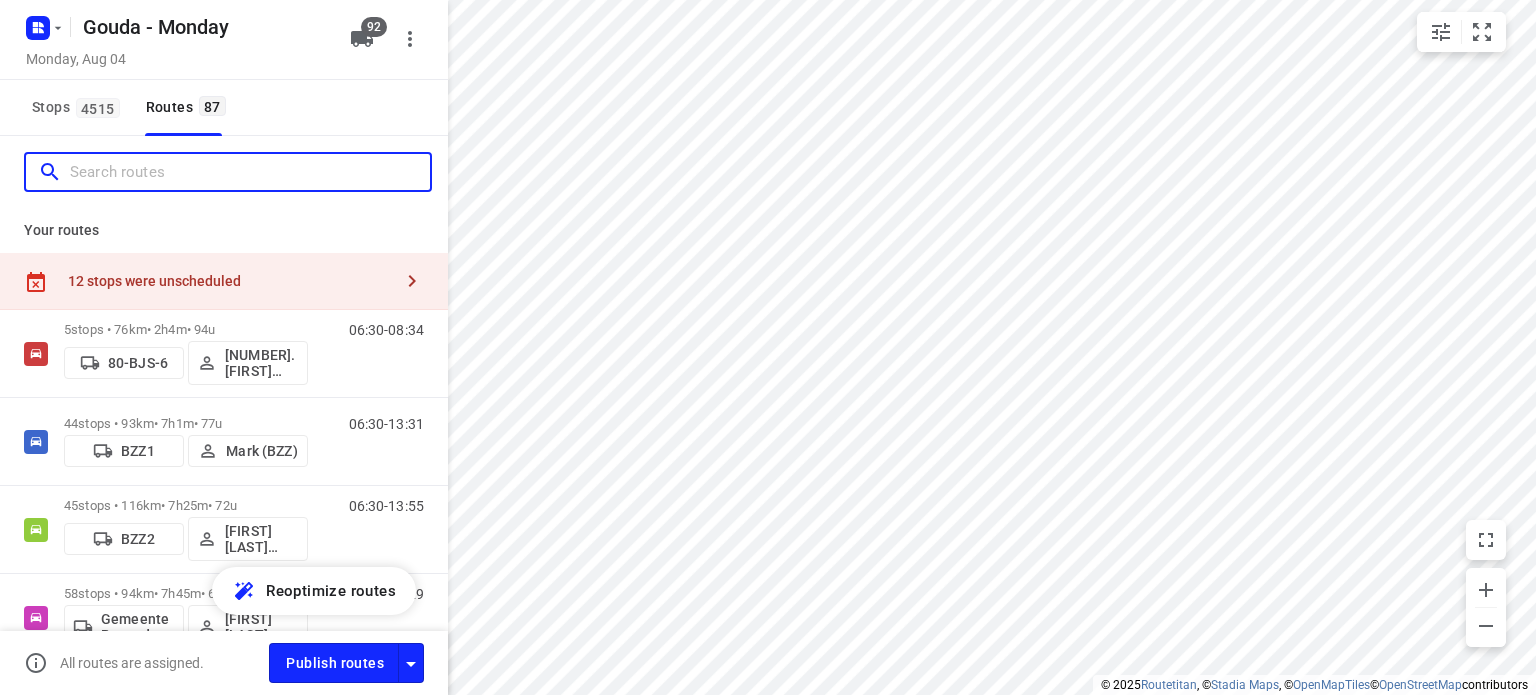 click at bounding box center (250, 172) 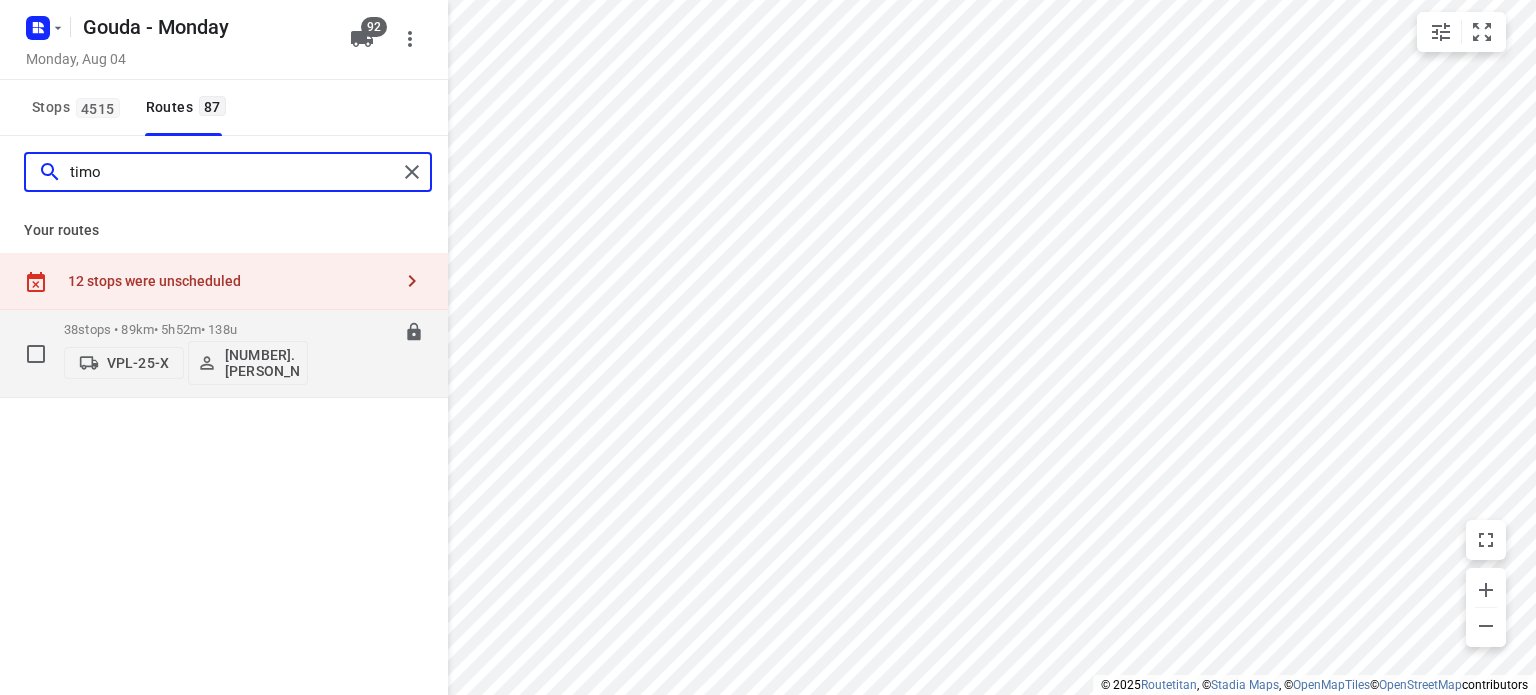 type on "timo" 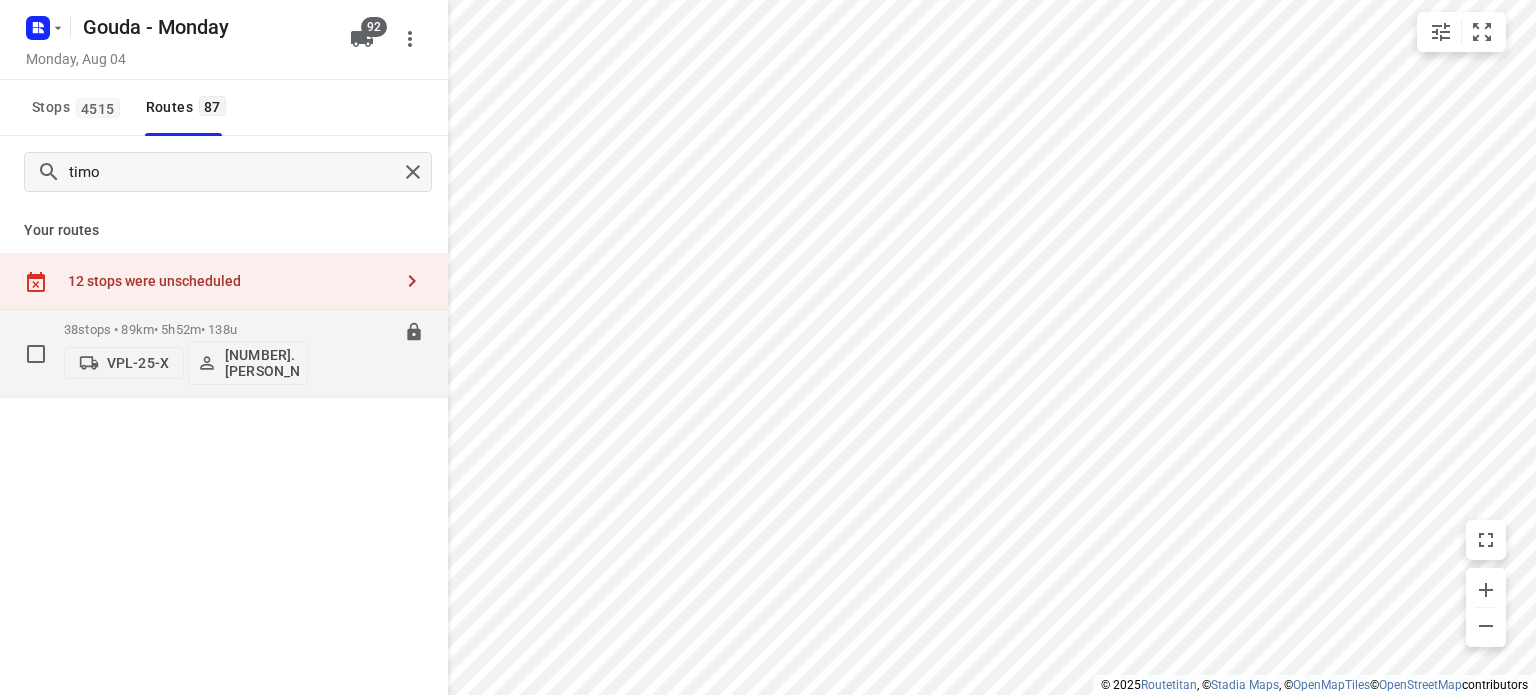 click on "[NUMBER] stops • [NUMBER]km • [NUMBER]h[NUMBER]m • [NUMBER] VPL-25-X [NUMBER]. [FIRST] [LAST]" at bounding box center (186, 353) 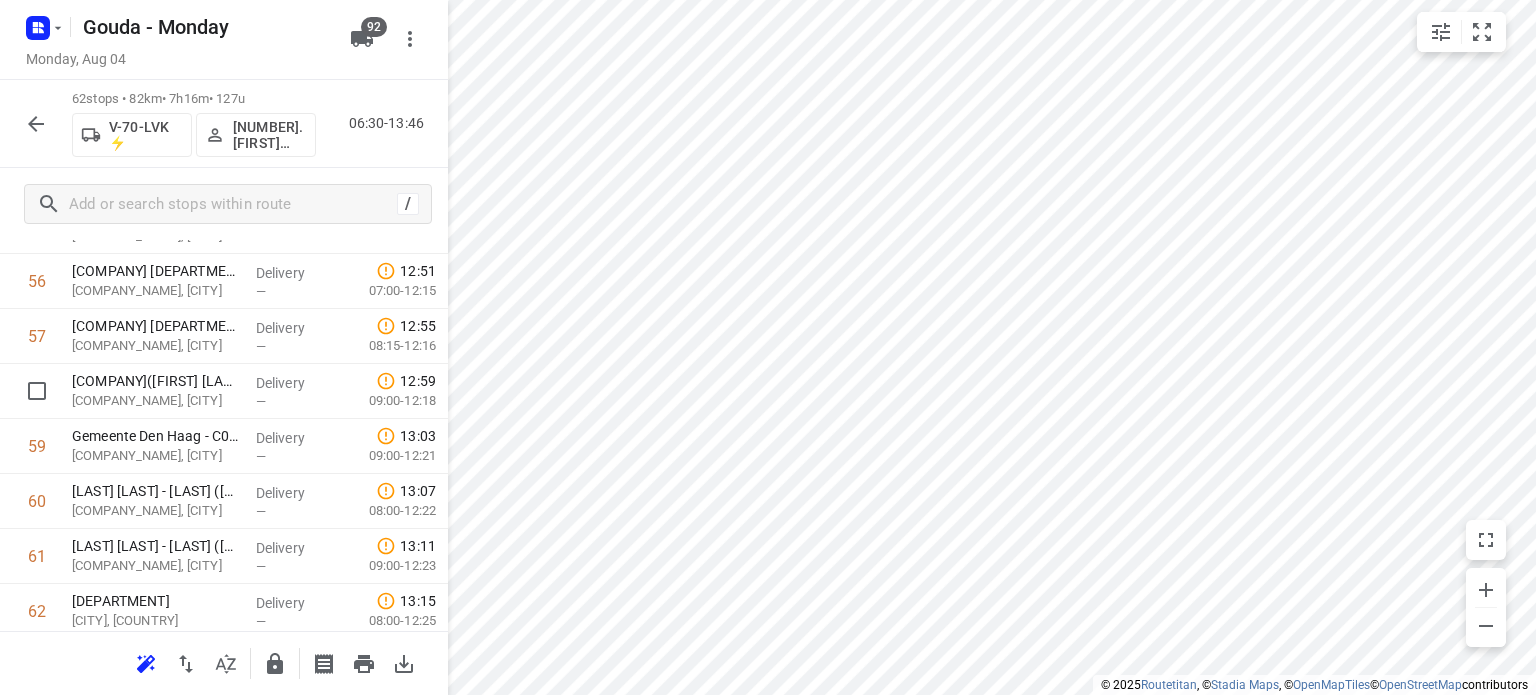 scroll, scrollTop: 3230, scrollLeft: 0, axis: vertical 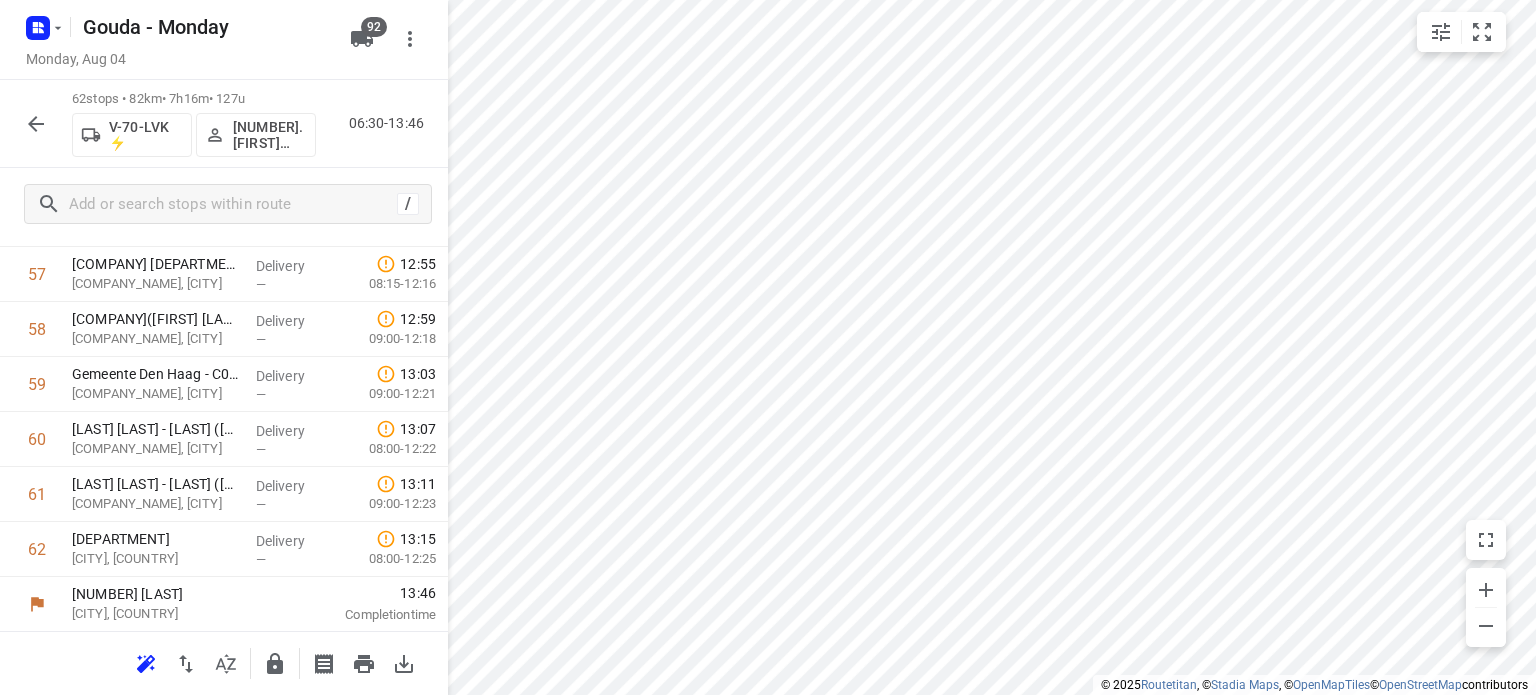 click 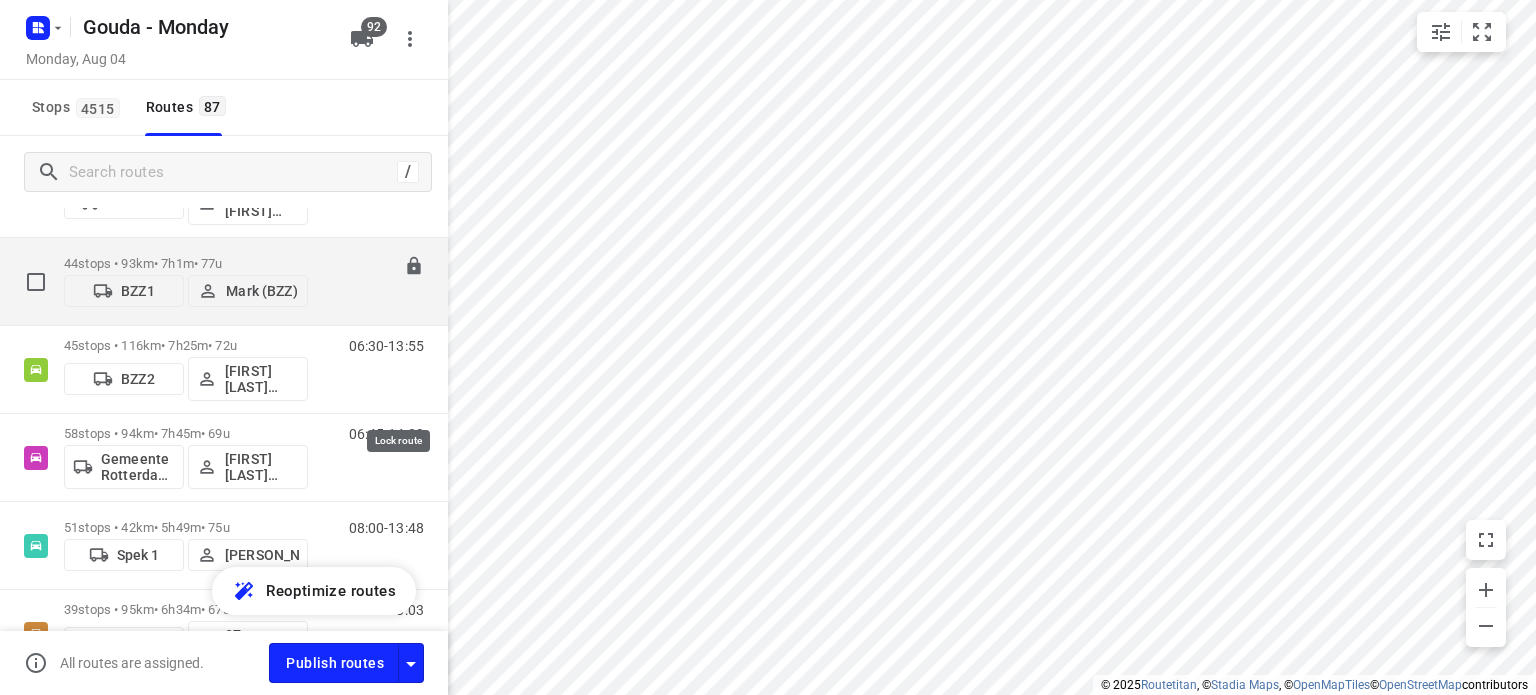 scroll, scrollTop: 200, scrollLeft: 0, axis: vertical 